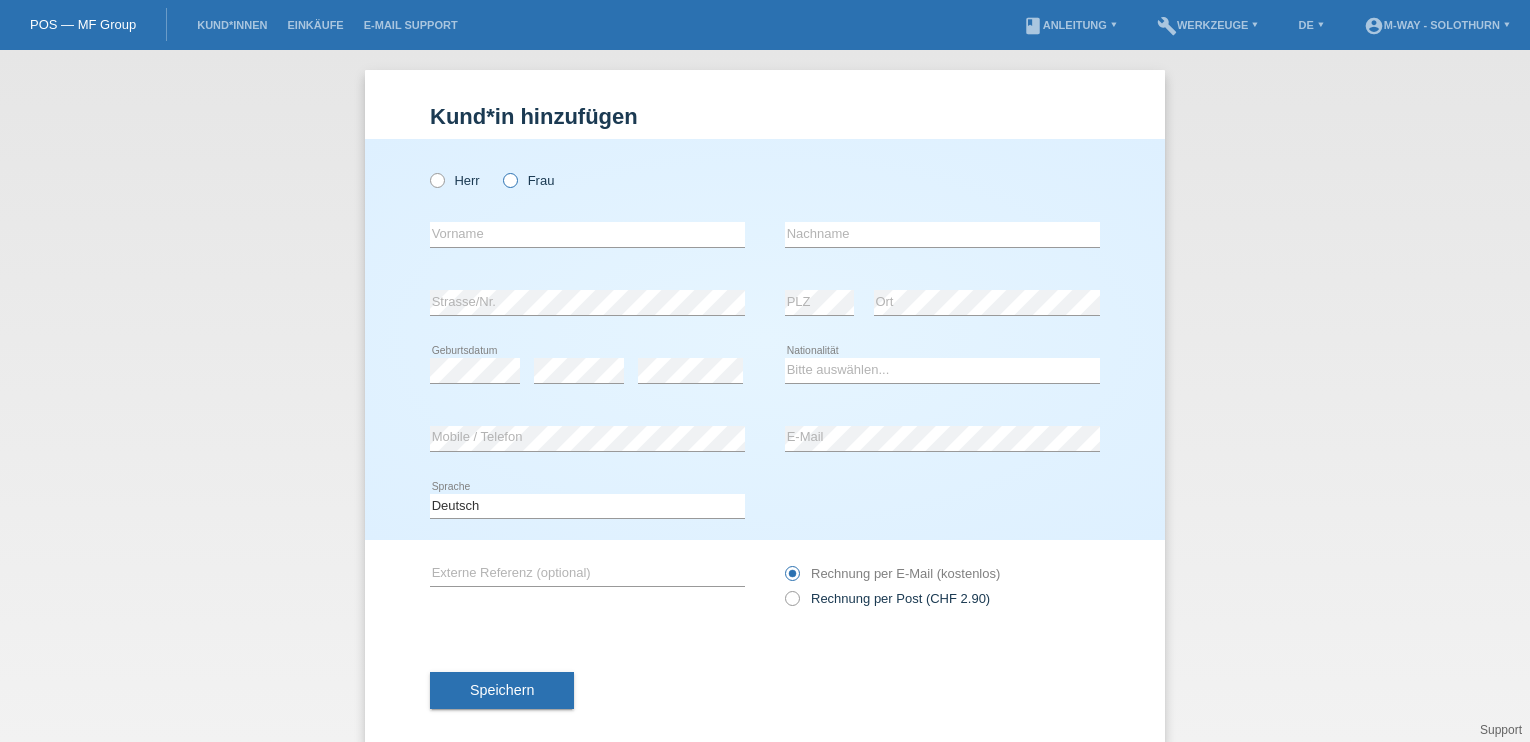scroll, scrollTop: 0, scrollLeft: 0, axis: both 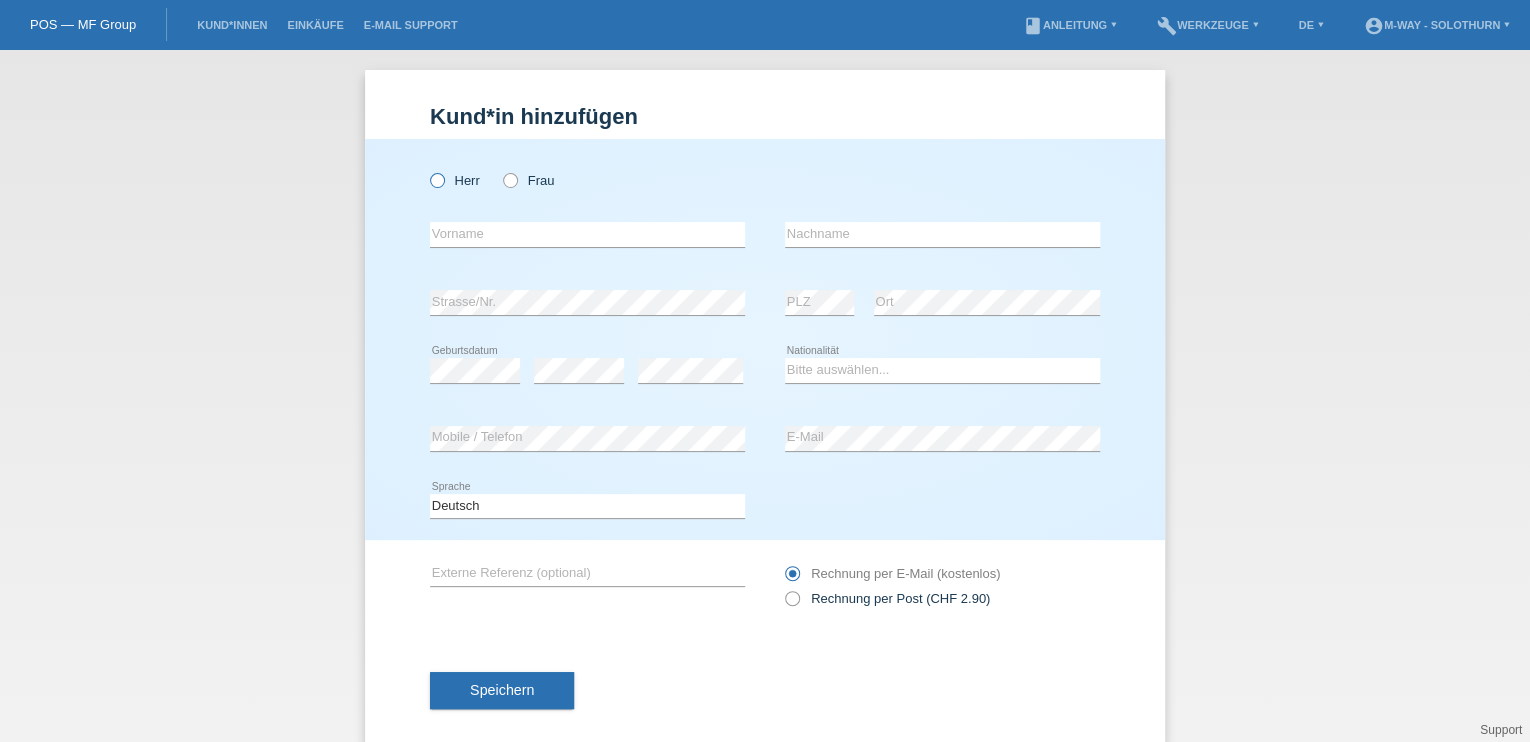 click at bounding box center (427, 170) 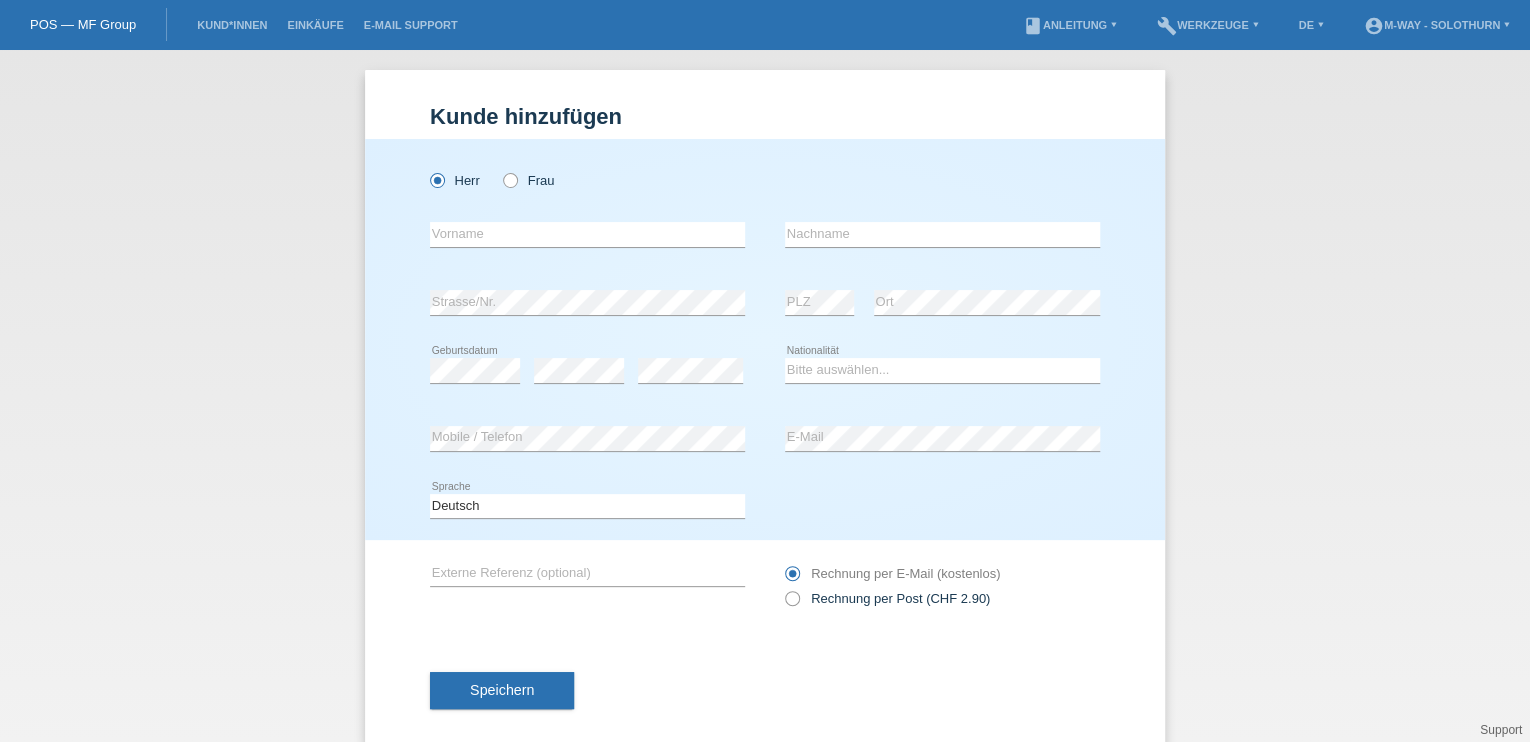 click on "error
Vorname" at bounding box center [587, 235] 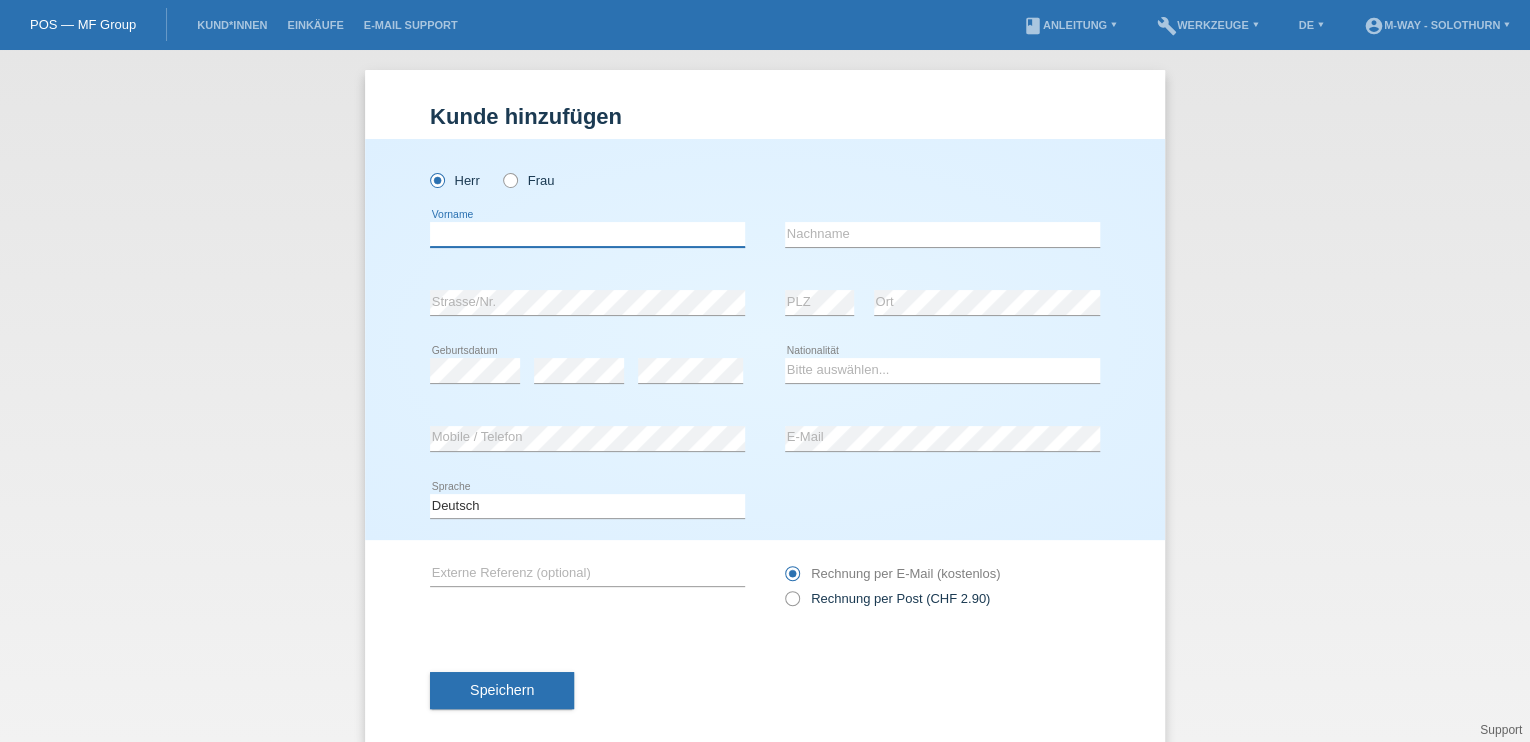 click at bounding box center [587, 234] 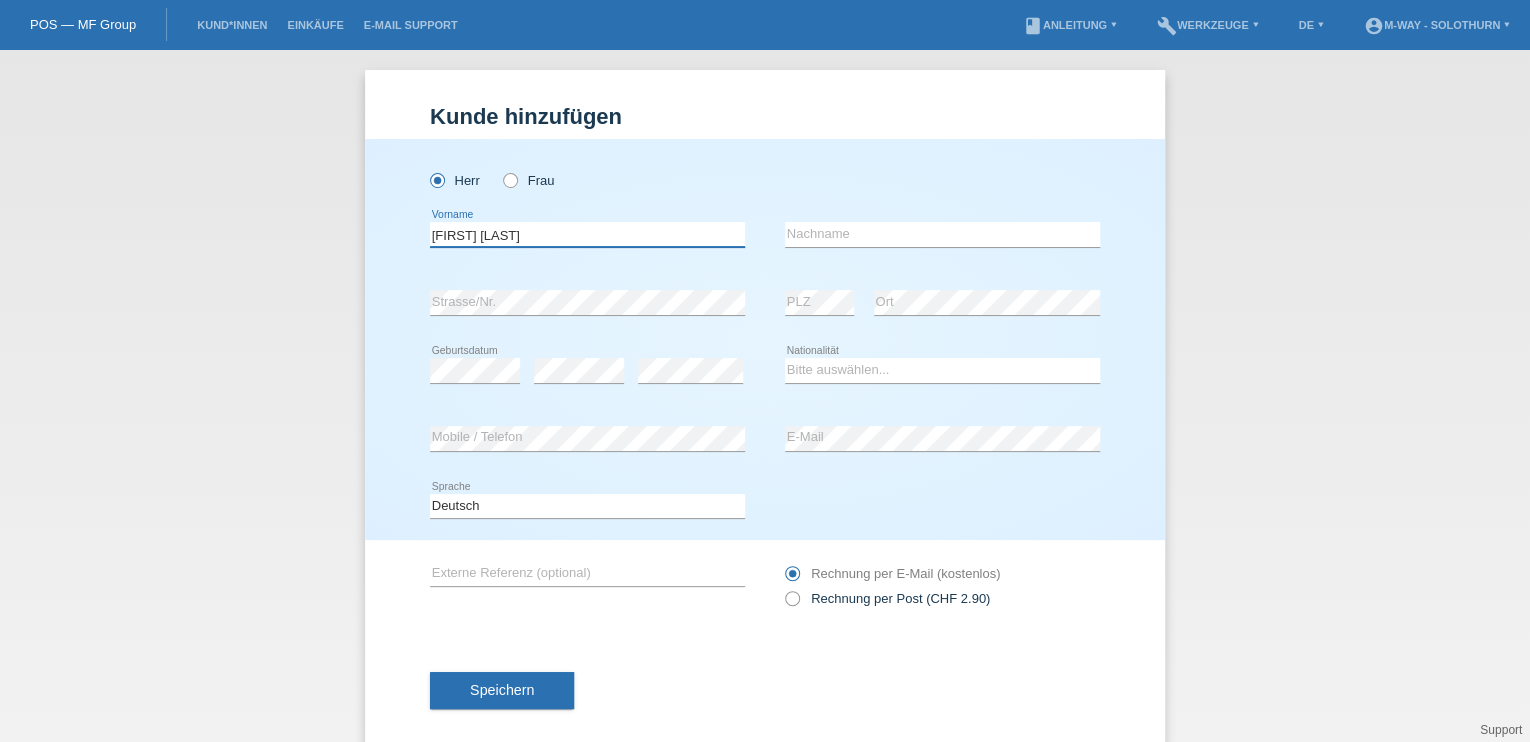 type on "David Roland" 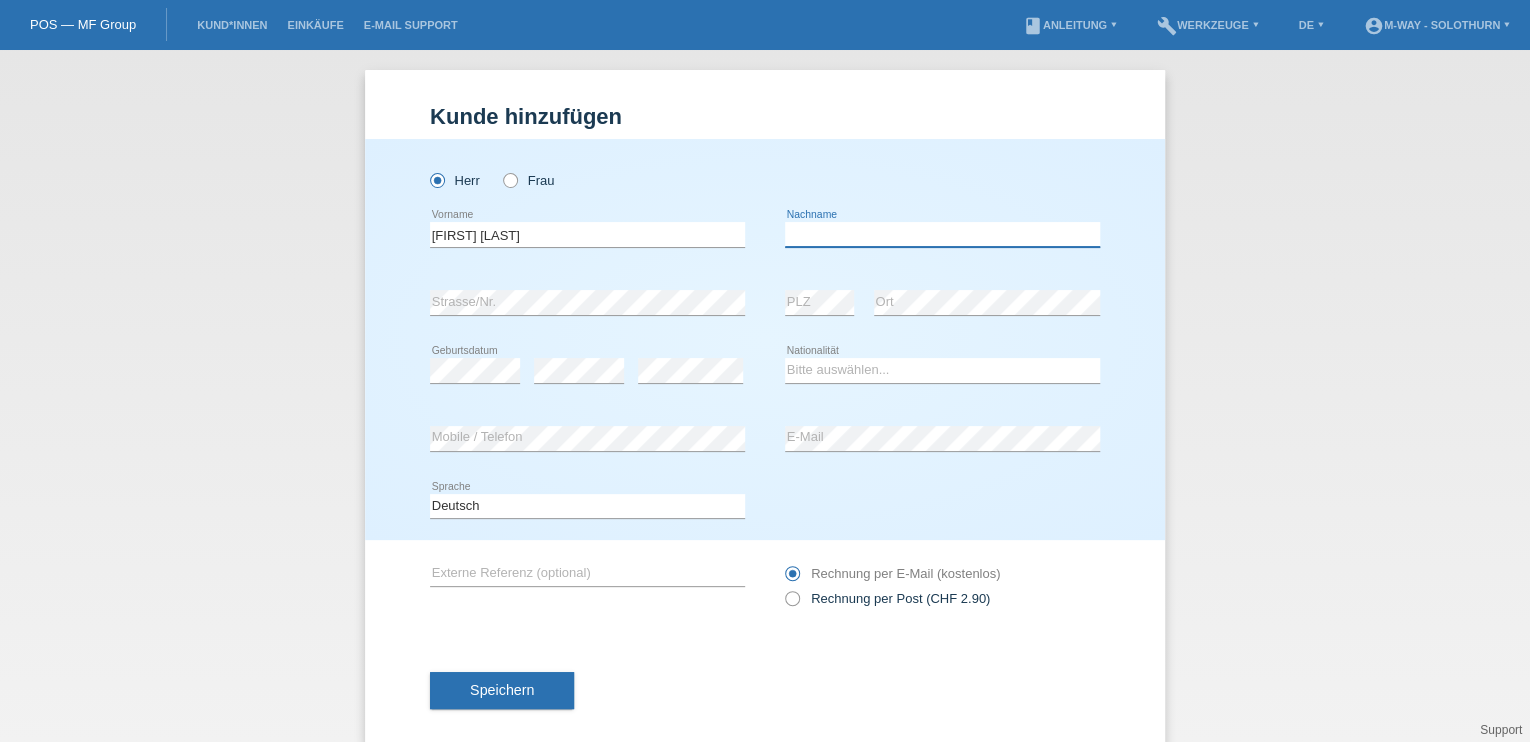 click at bounding box center (942, 234) 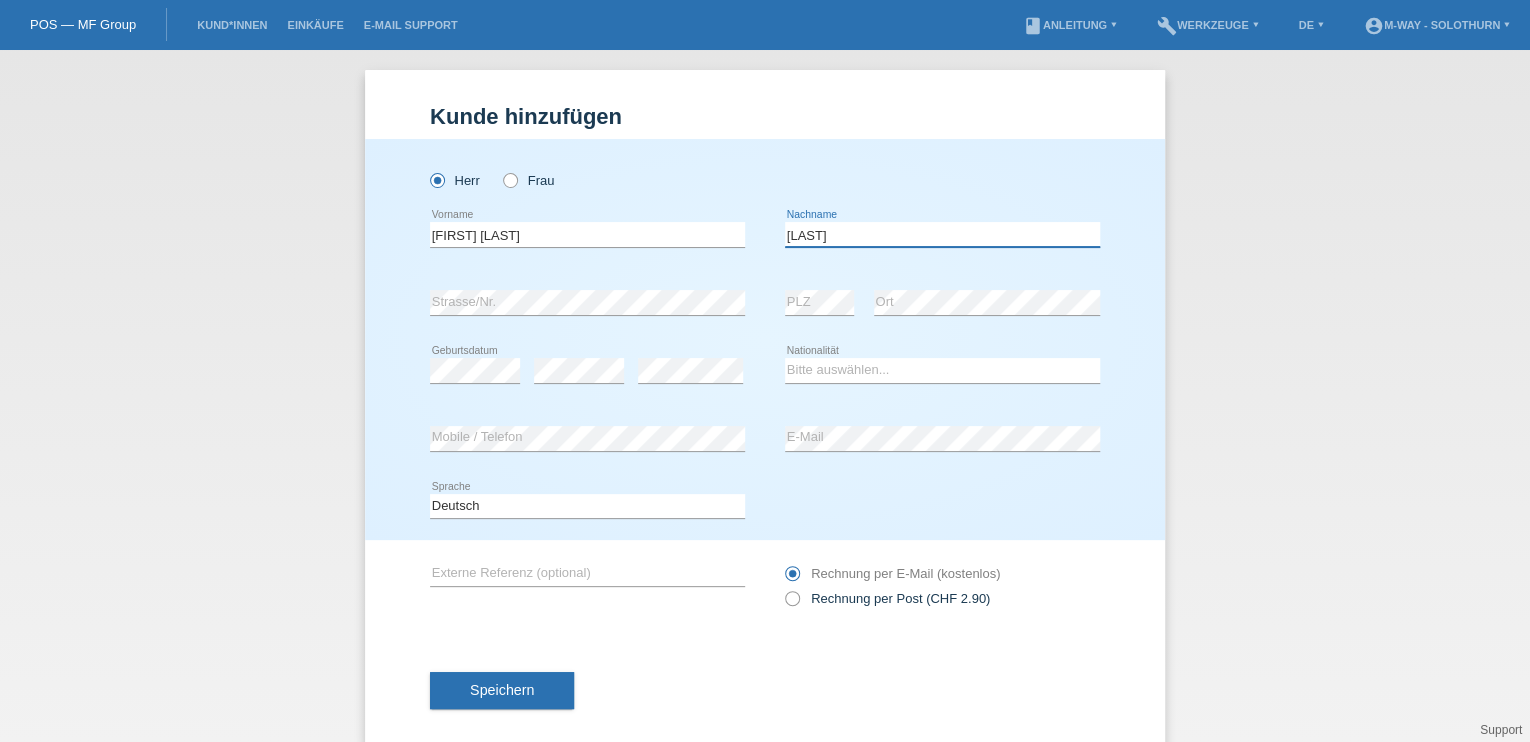 type on "[LAST]" 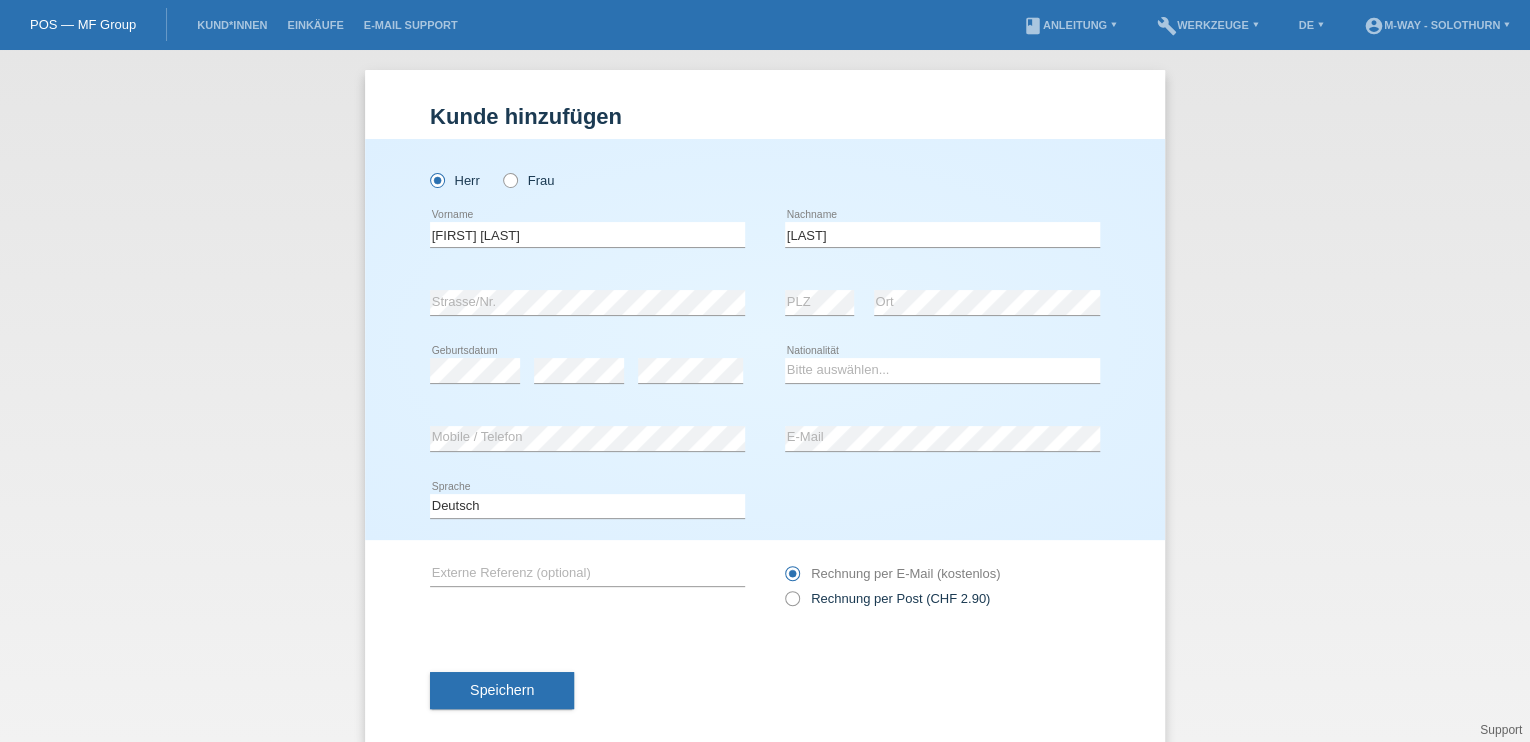 click on "David Roland
error
Vorname" at bounding box center [587, 235] 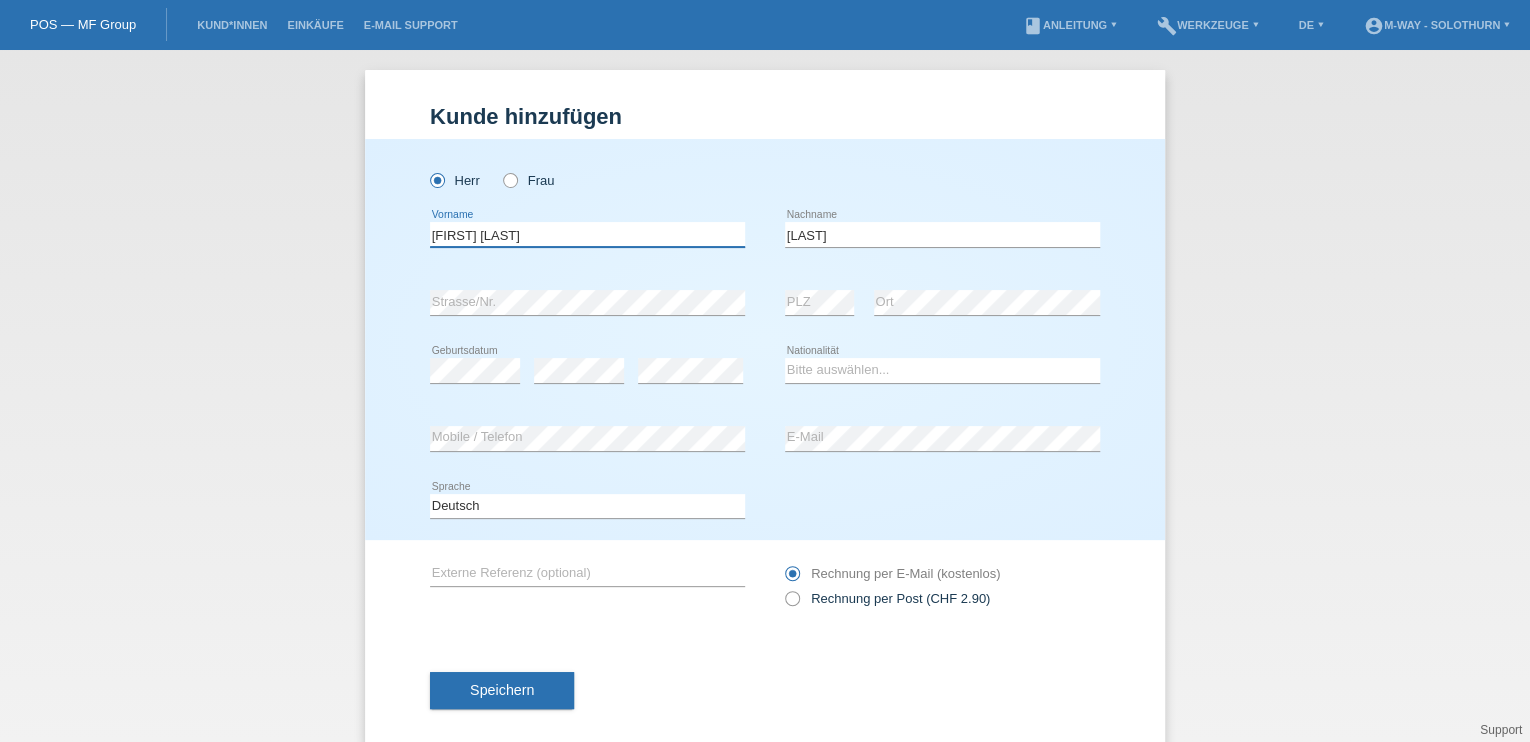 click on "[FIRST] [LAST]" at bounding box center (587, 234) 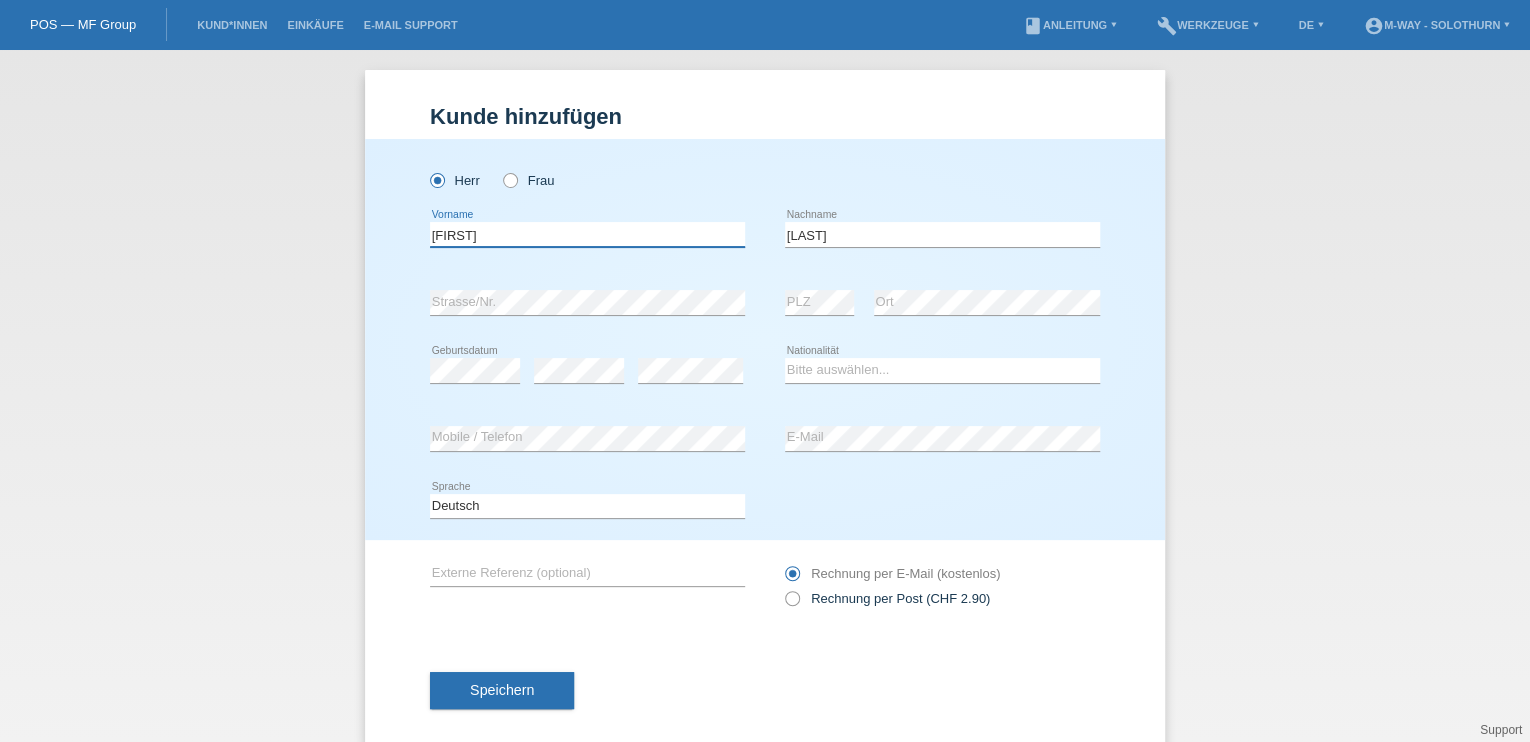type on "David" 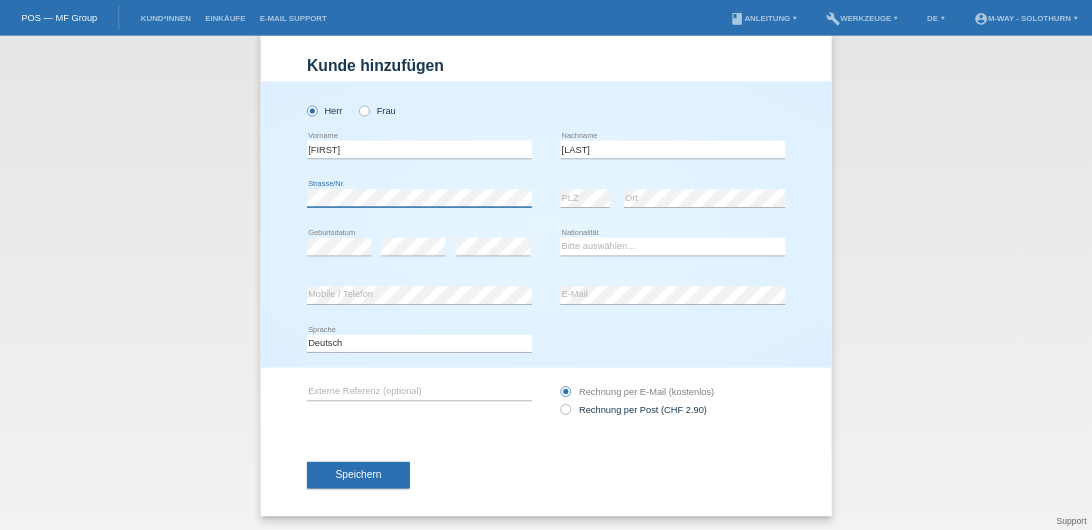 scroll, scrollTop: 0, scrollLeft: 0, axis: both 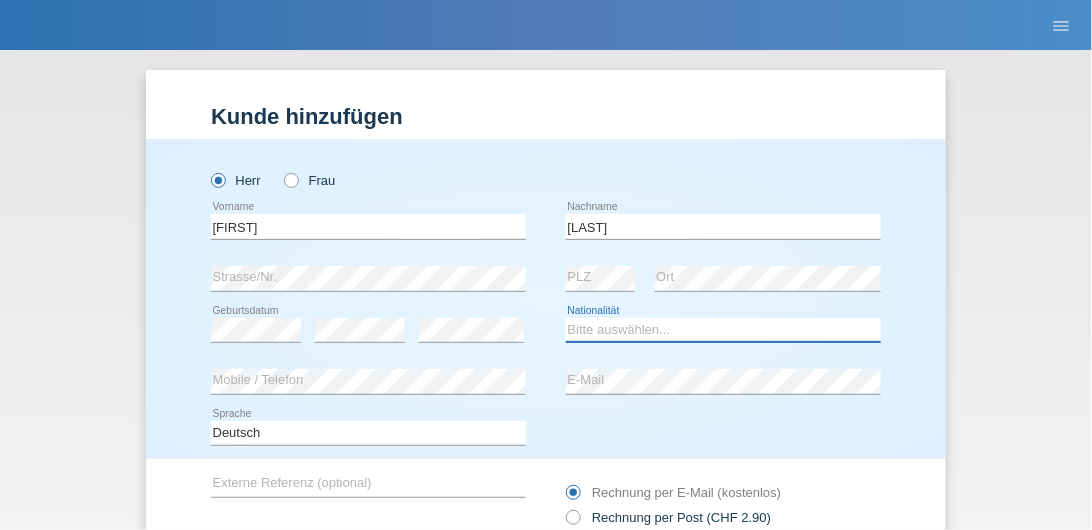 click on "Bitte auswählen...
Schweiz
Deutschland
Liechtenstein
Österreich
------------
Afghanistan
Ägypten
Åland
Albanien
Algerien" at bounding box center (723, 330) 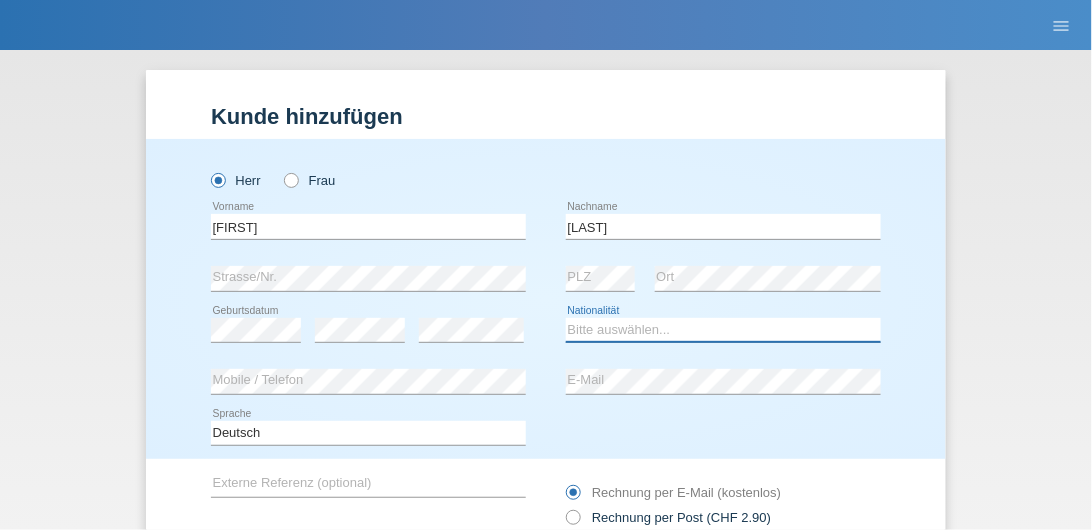 select on "HU" 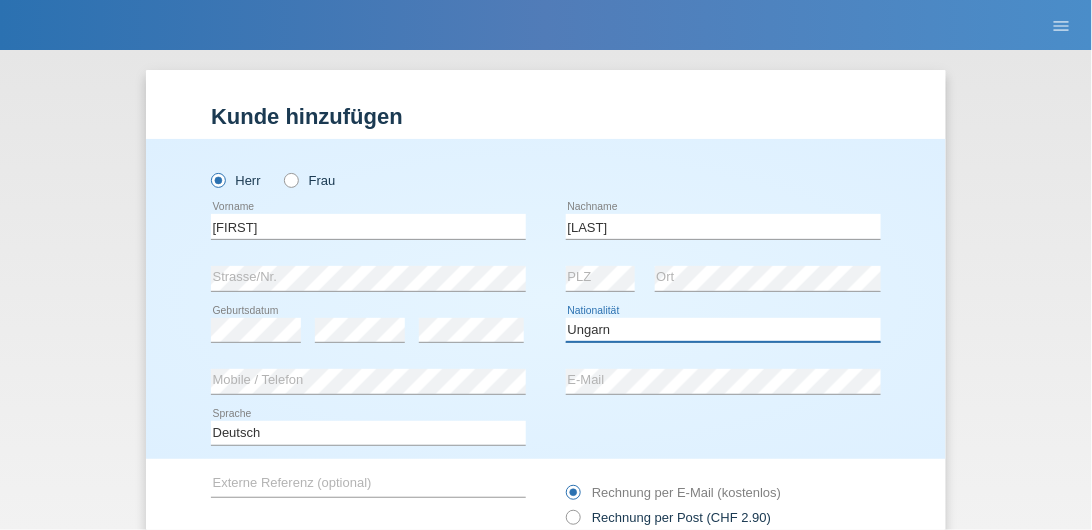 click on "Bitte auswählen...
Schweiz
Deutschland
Liechtenstein
Österreich
------------
Afghanistan
Ägypten
Åland
Albanien
Algerien" at bounding box center (723, 330) 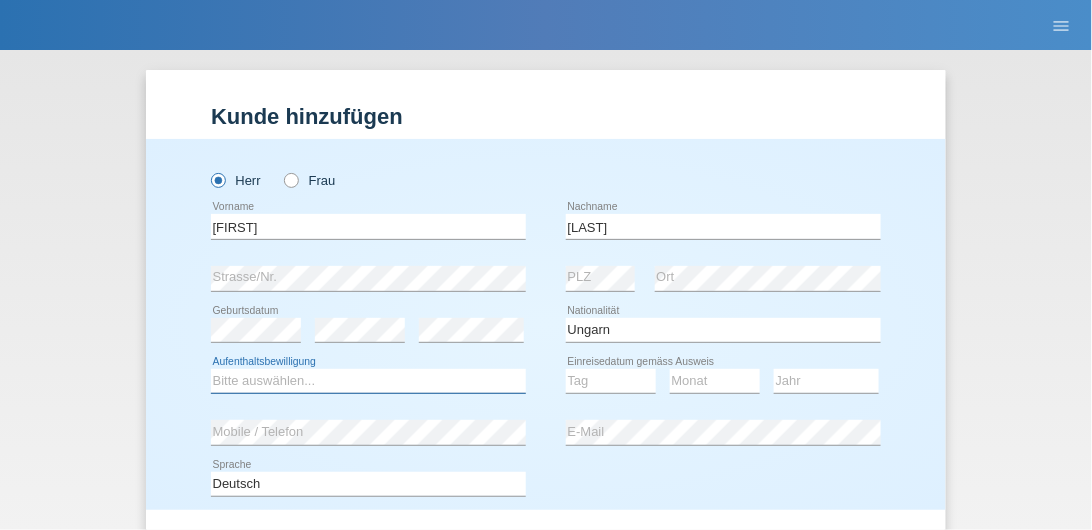 click on "Bitte auswählen...
C
B
B - Flüchtlingsstatus
Andere" at bounding box center [368, 381] 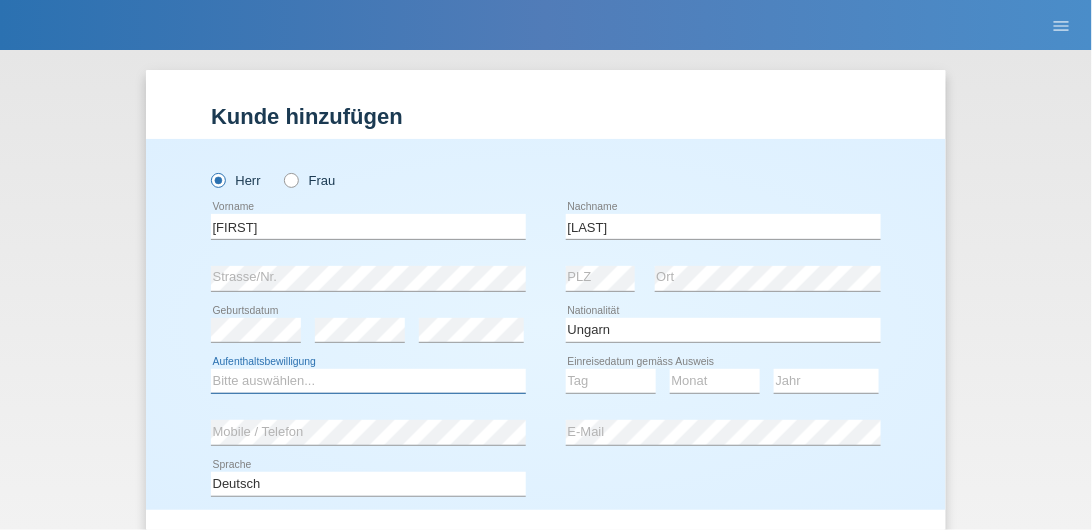 select on "B" 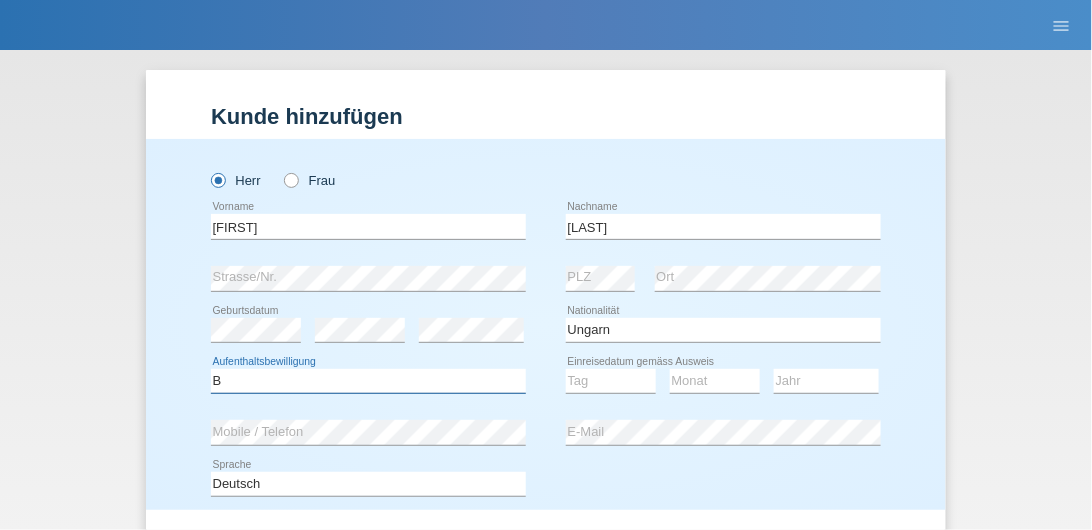 click on "Bitte auswählen...
C
B
B - Flüchtlingsstatus
Andere" at bounding box center (368, 381) 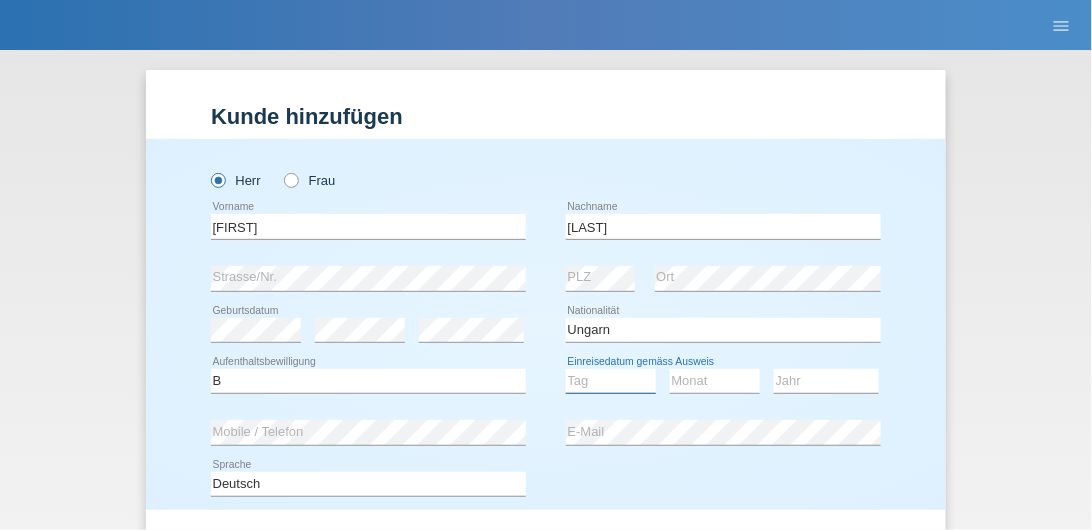 click on "Tag
01
02
03
04
05
06
07
08
09
10 11" at bounding box center (611, 381) 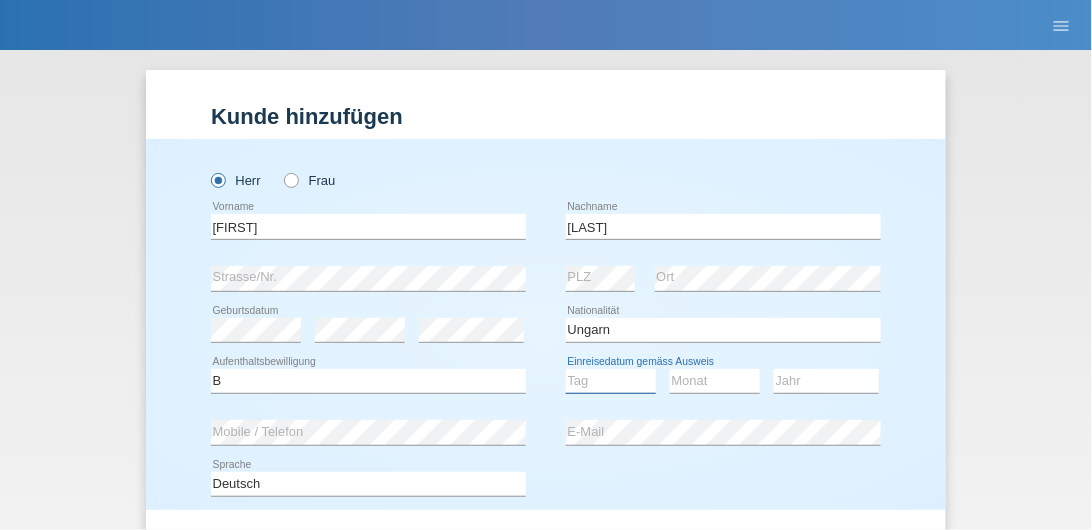 select on "01" 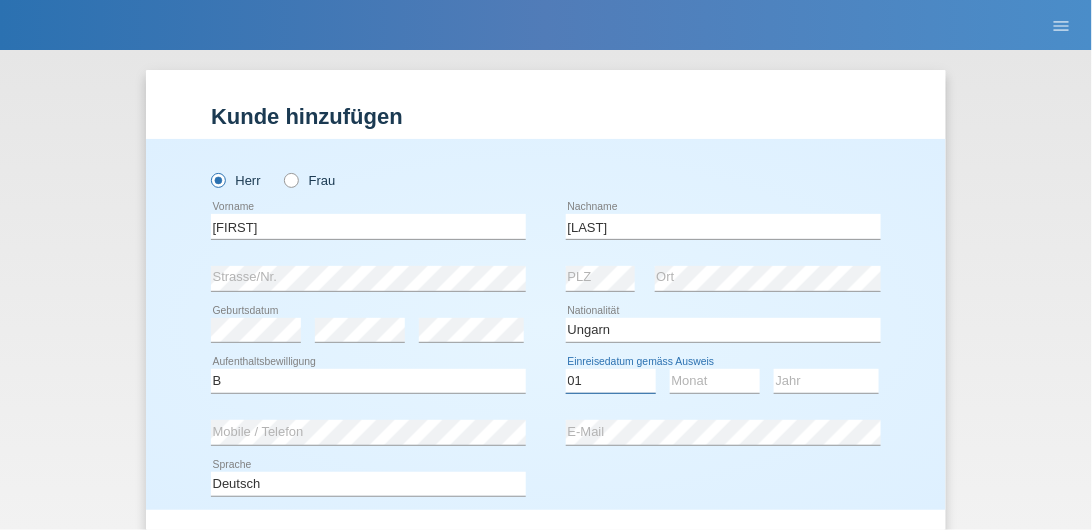 click on "Tag
01
02
03
04
05
06
07
08
09
10 11" at bounding box center [611, 381] 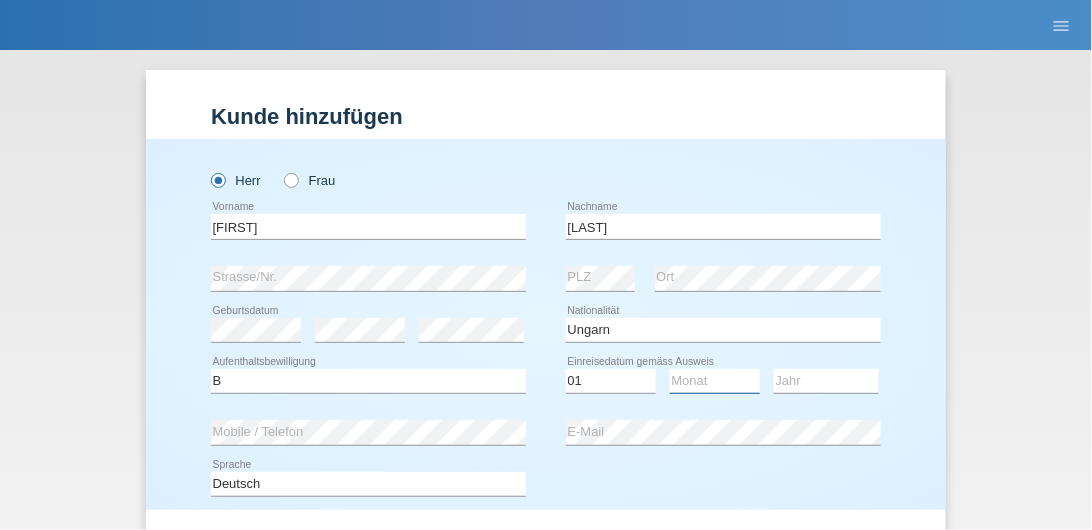 click on "Monat
01
02
03
04
05
06
07
08
09
10 11" at bounding box center (715, 381) 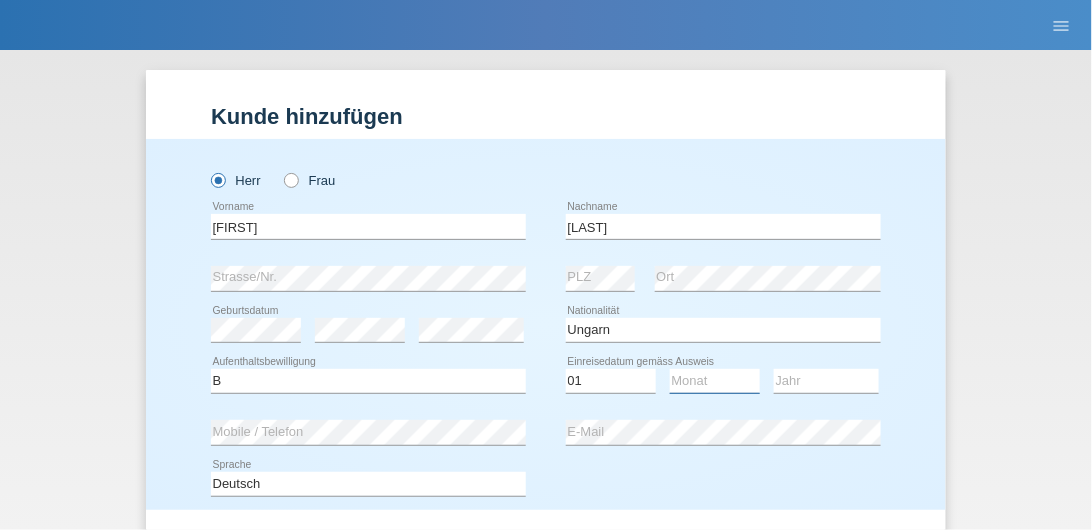 select on "05" 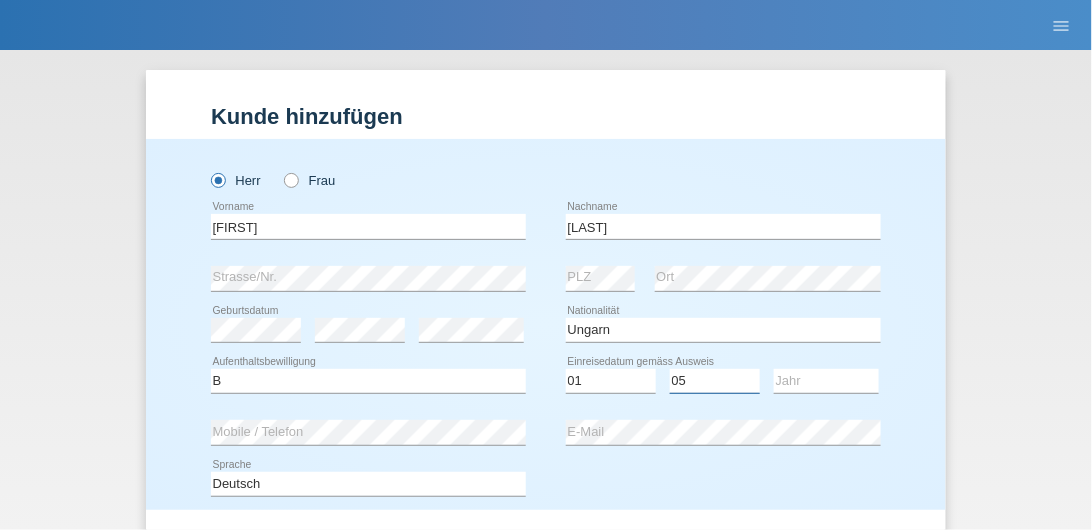 click on "Monat
01
02
03
04
05
06
07
08
09
10 11" at bounding box center [715, 381] 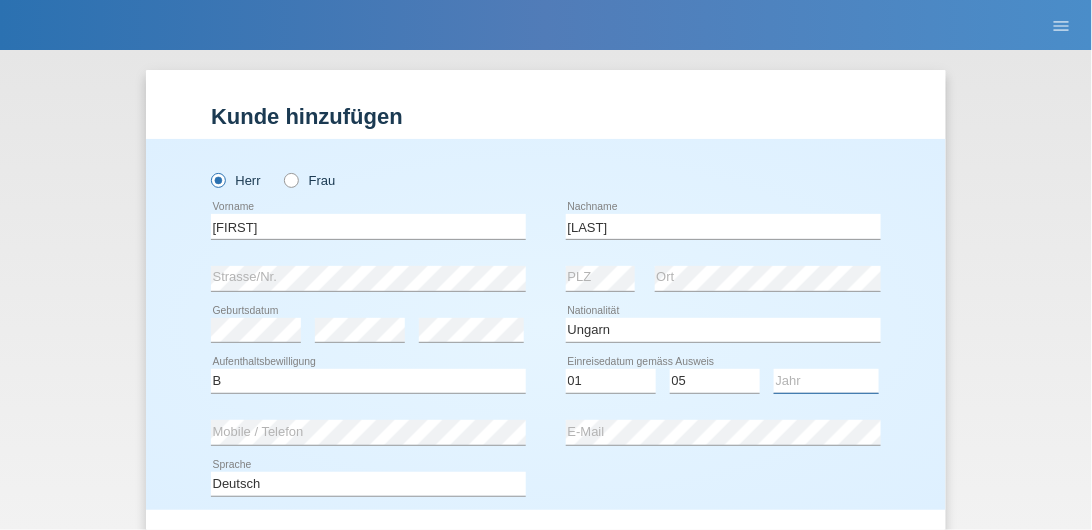 click on "Jahr
2025
2024
2023
2022
2021
2020
2019
2018
2017 2016 2015 2014 2013 2012 2011 2010 2009 2008 2007 2006 2005 2004 2003 2002 2001" at bounding box center (826, 381) 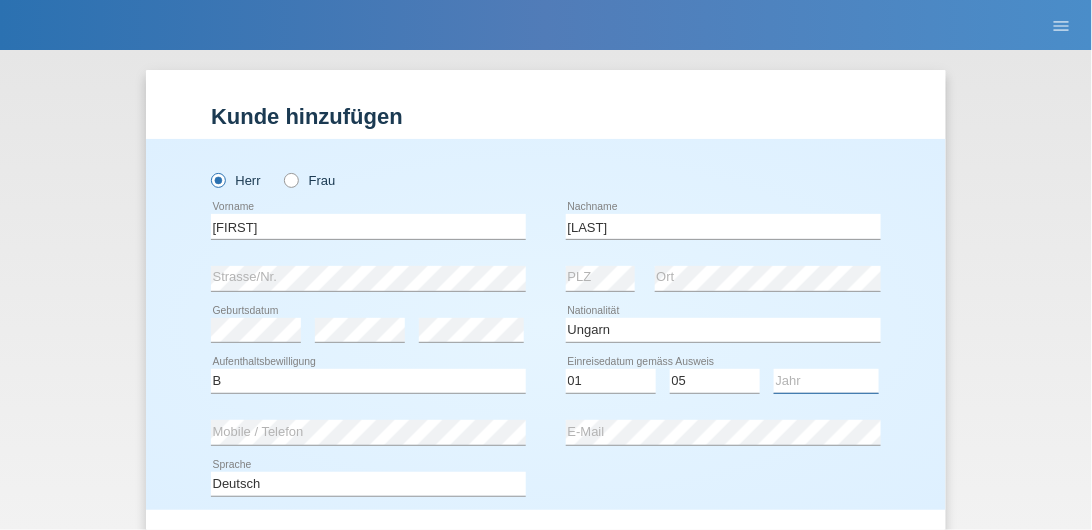 select on "2022" 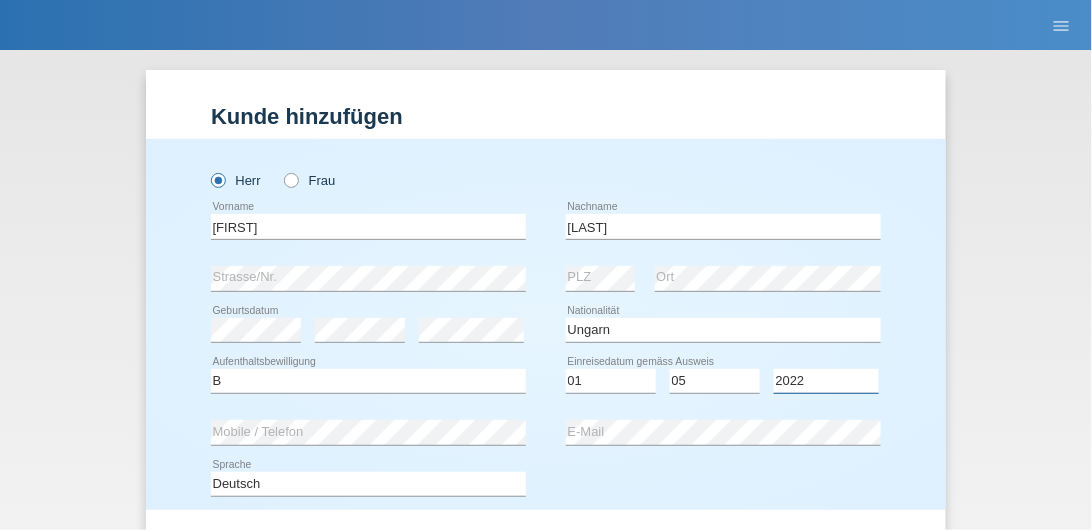 click on "Jahr
2025
2024
2023
2022
2021
2020
2019
2018
2017 2016 2015 2014 2013 2012 2011 2010 2009 2008 2007 2006 2005 2004 2003 2002 2001" at bounding box center (826, 381) 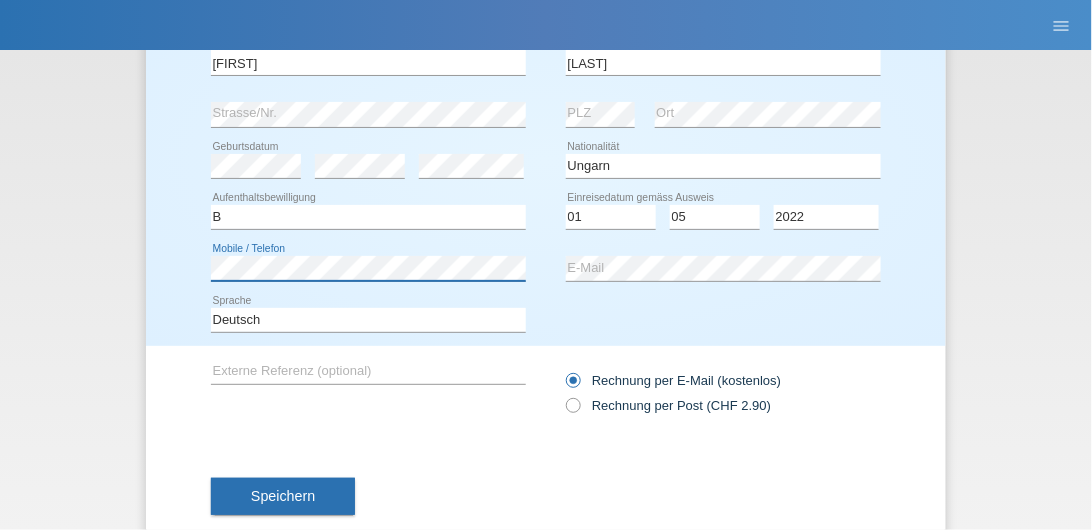 scroll, scrollTop: 171, scrollLeft: 0, axis: vertical 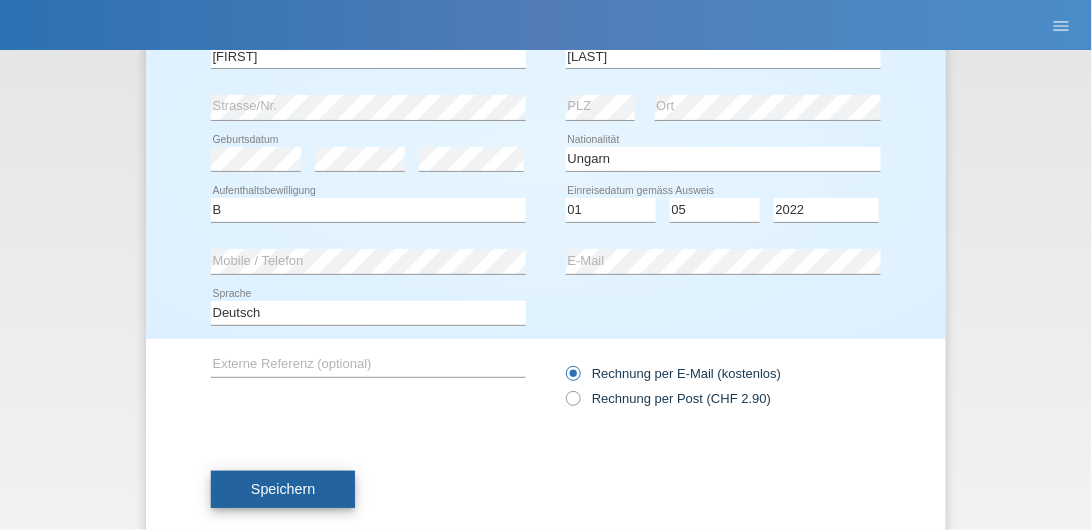 click on "Speichern" at bounding box center [283, 490] 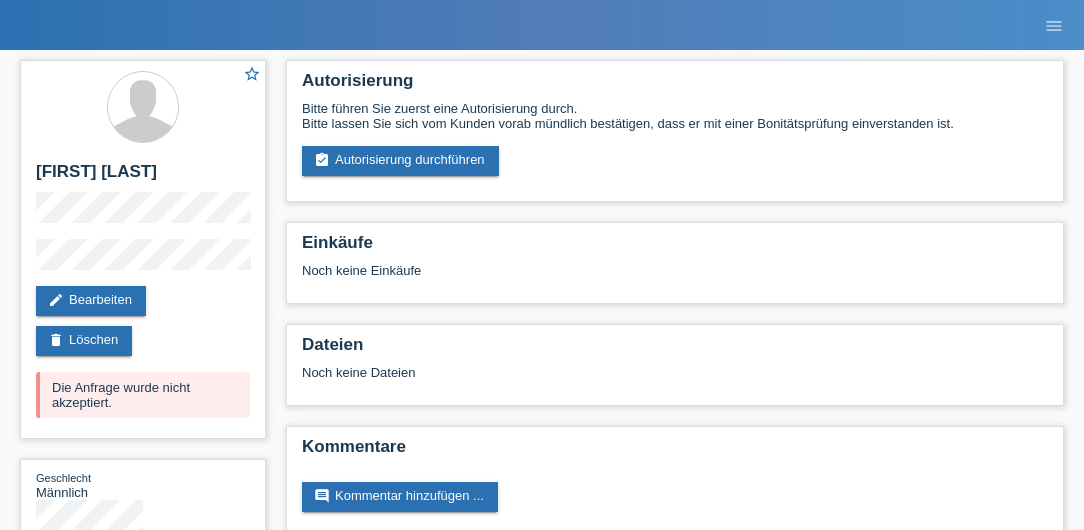 scroll, scrollTop: 0, scrollLeft: 0, axis: both 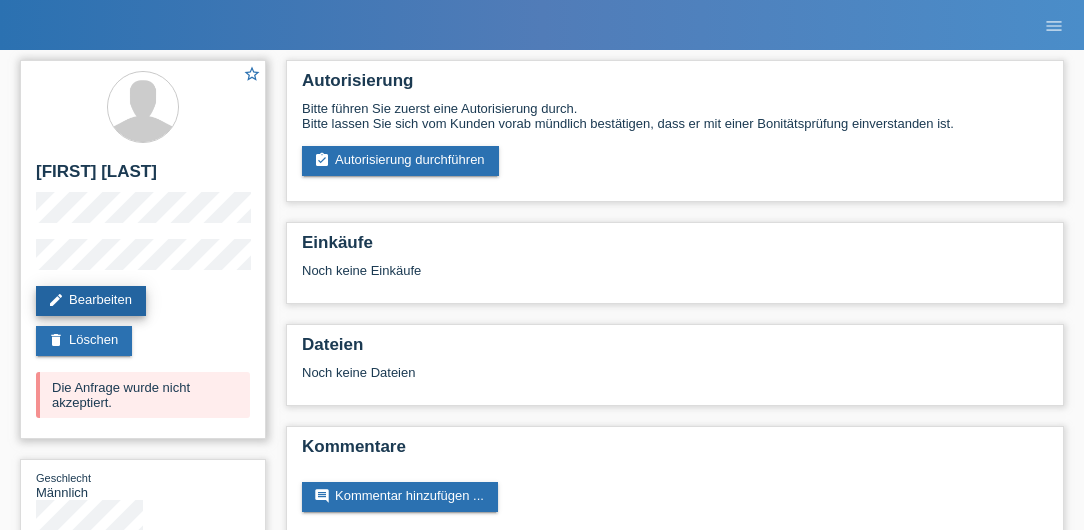 click on "edit  Bearbeiten" at bounding box center (91, 301) 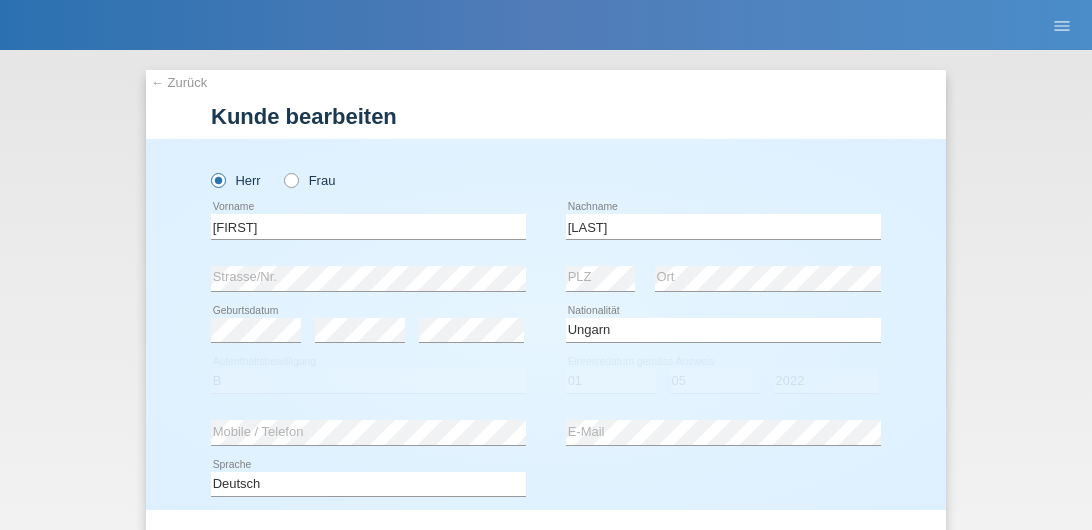 select on "HU" 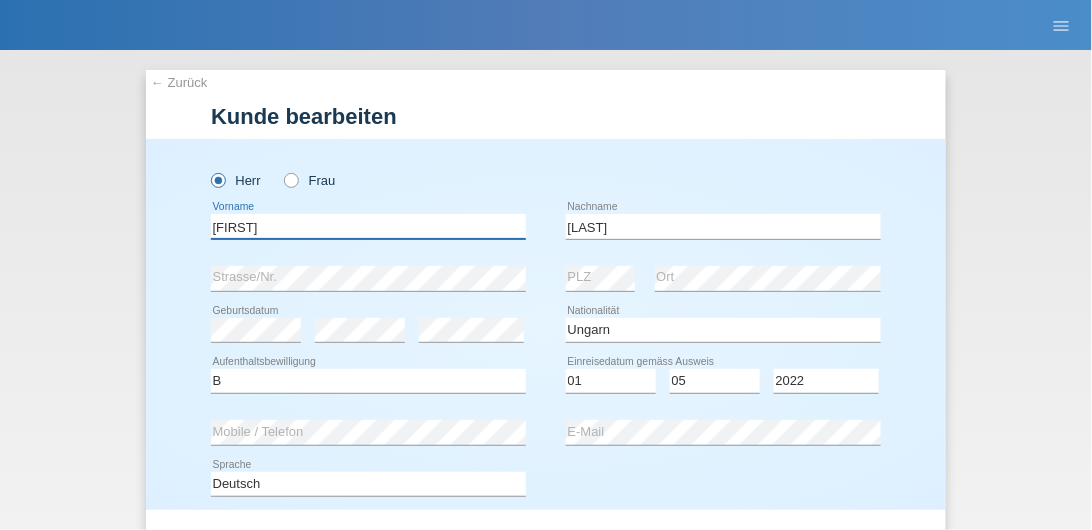 click on "[FIRST]" at bounding box center (368, 226) 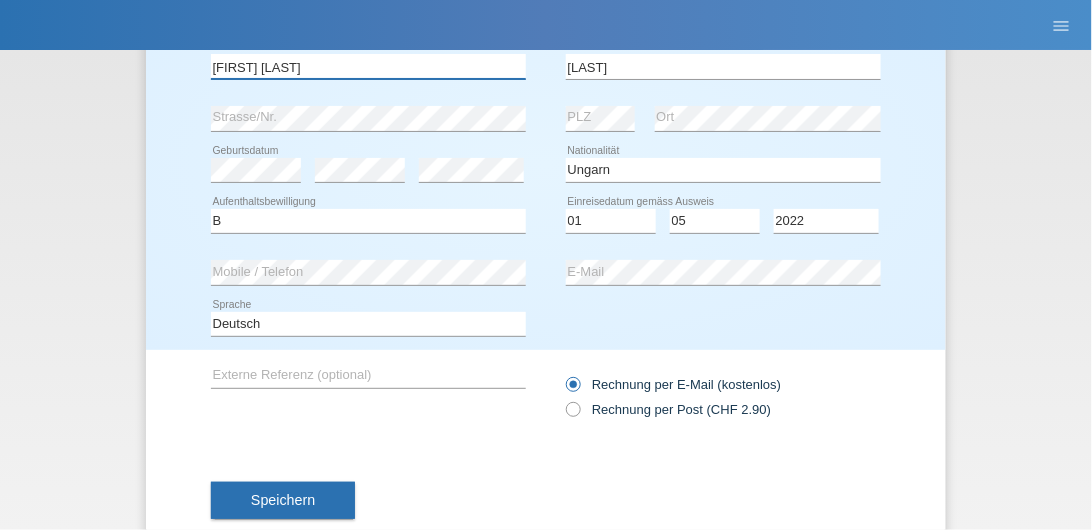 scroll, scrollTop: 171, scrollLeft: 0, axis: vertical 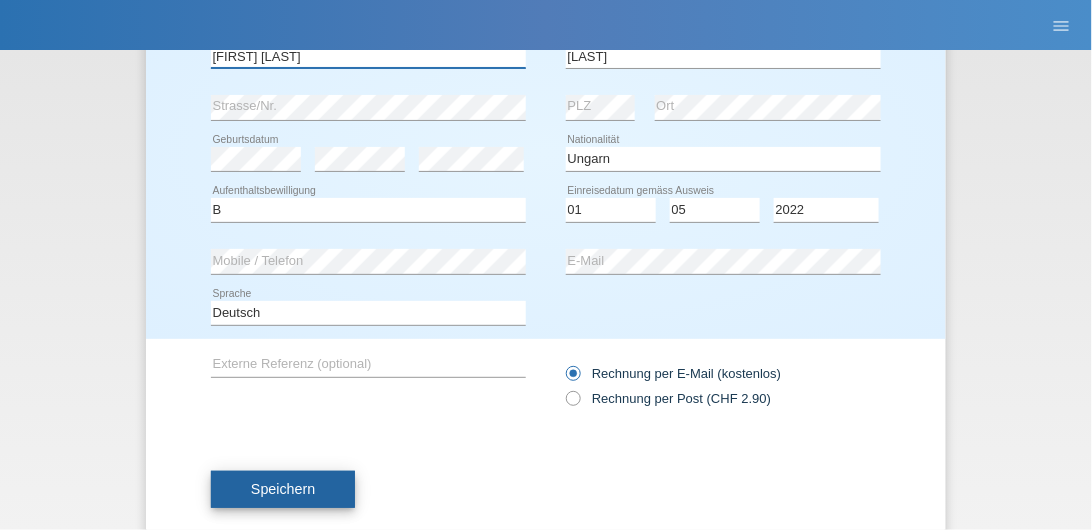 type on "[FIRST] [LAST]" 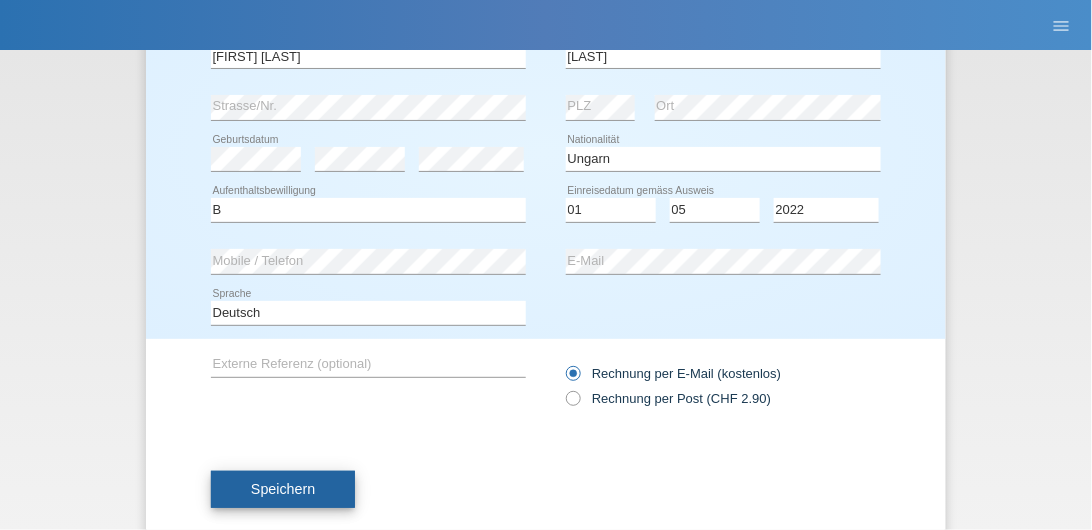 click on "Speichern" at bounding box center [283, 489] 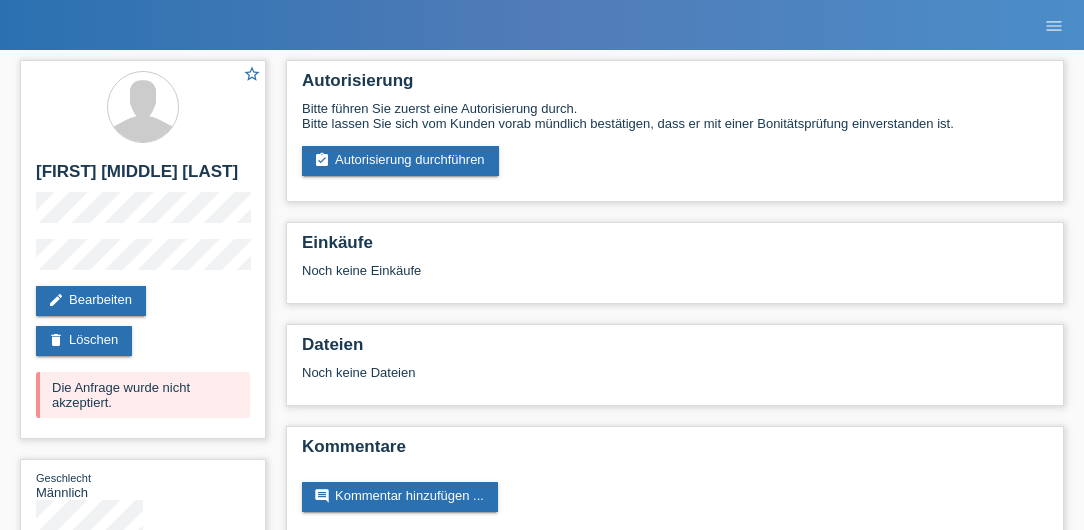 scroll, scrollTop: 0, scrollLeft: 0, axis: both 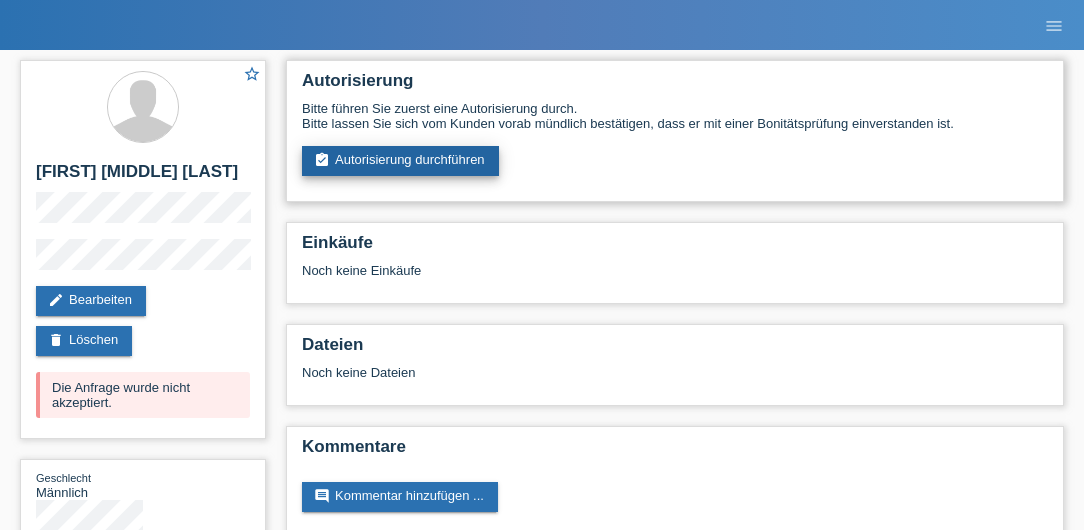 click on "assignment_turned_in  Autorisierung durchführen" at bounding box center [400, 161] 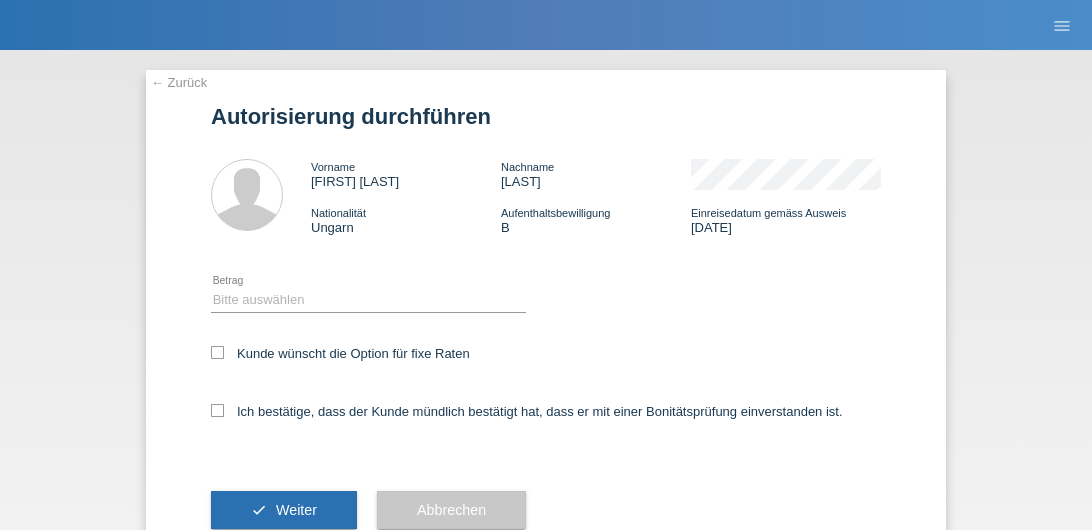 scroll, scrollTop: 0, scrollLeft: 0, axis: both 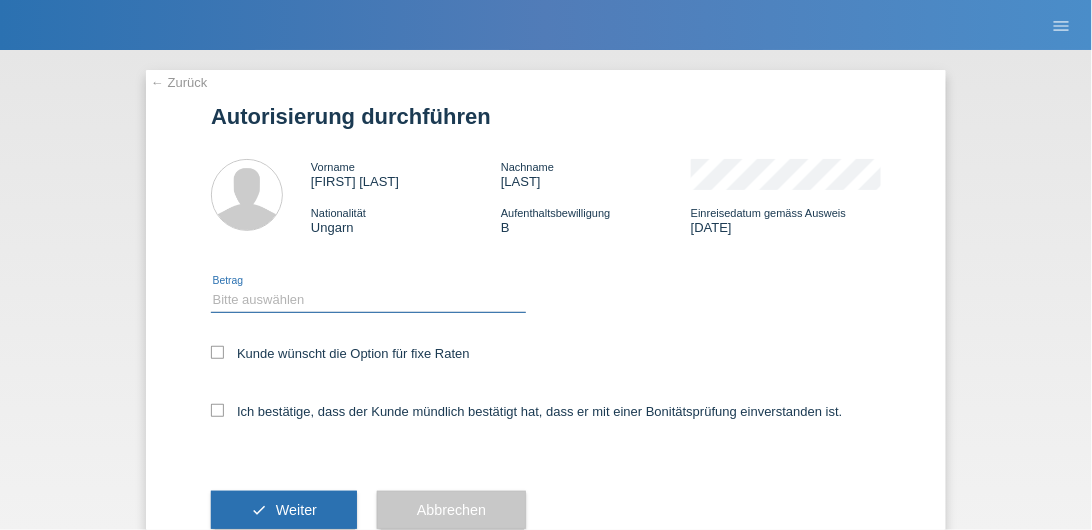 click on "Bitte auswählen
CHF 1.00 - CHF 499.00
CHF 500.00 - CHF 1'999.00
CHF 2'000.00 - CHF 15'000.00" at bounding box center (368, 300) 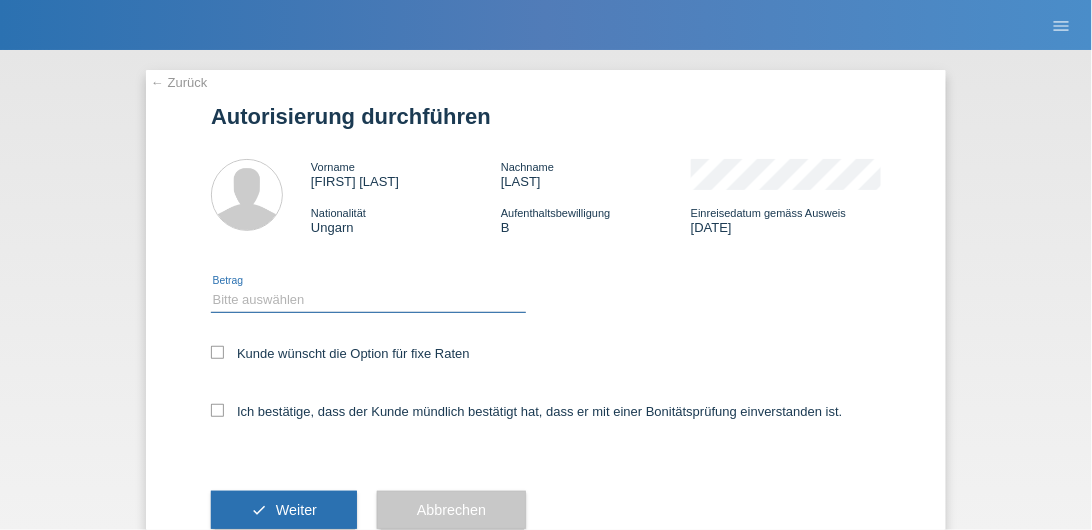 select on "3" 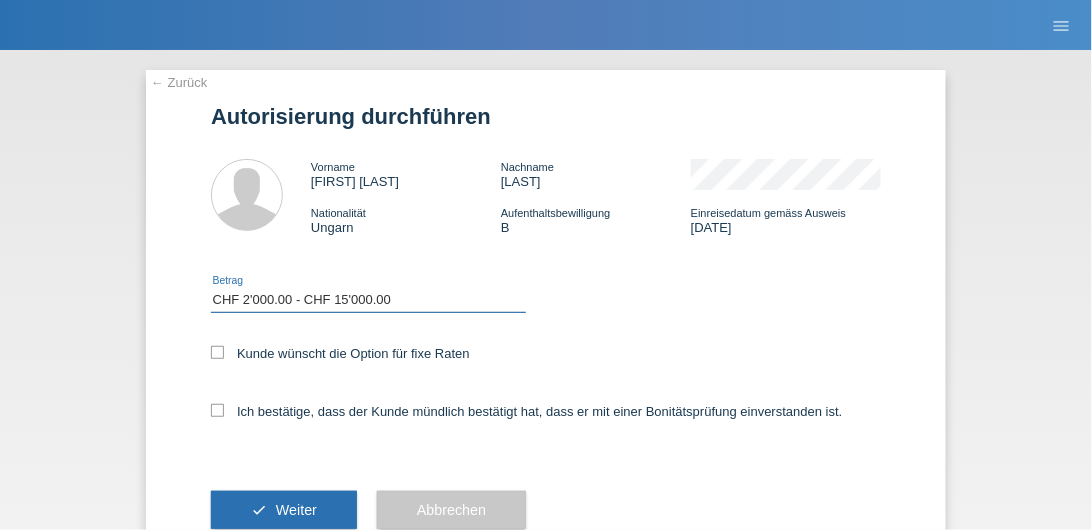 click on "Bitte auswählen
CHF 1.00 - CHF 499.00
CHF 500.00 - CHF 1'999.00
CHF 2'000.00 - CHF 15'000.00" at bounding box center (368, 300) 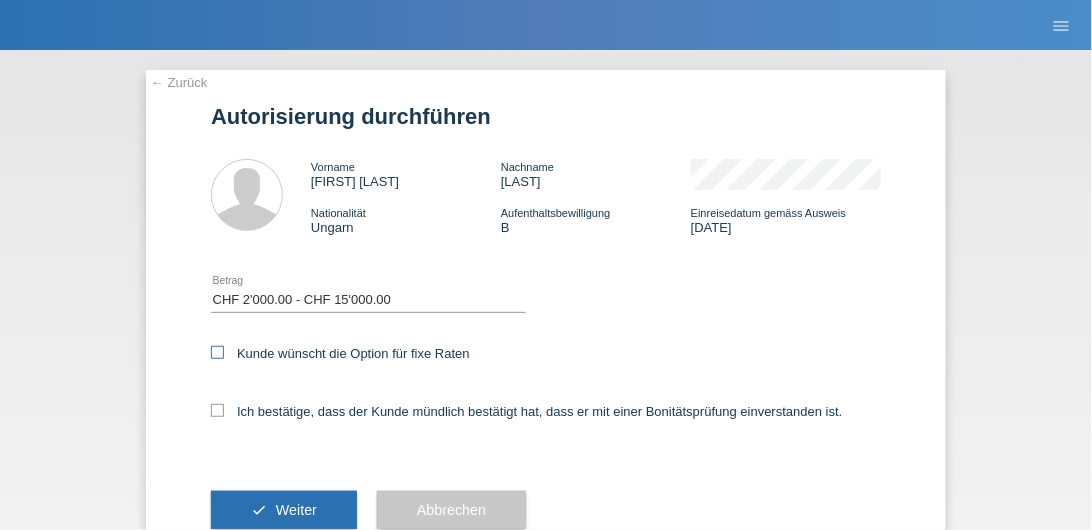 drag, startPoint x: 213, startPoint y: 350, endPoint x: 221, endPoint y: 401, distance: 51.62364 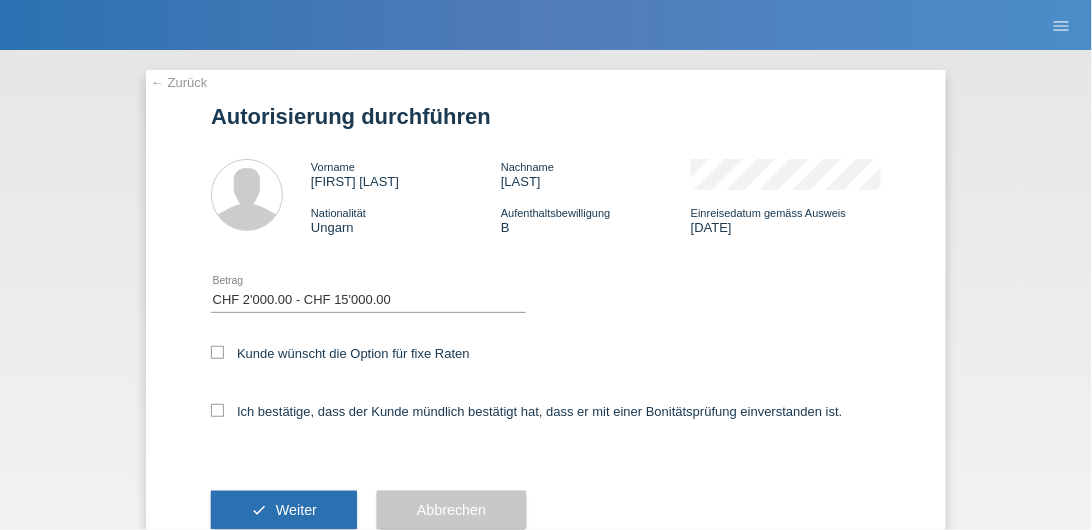 click on "Kunde wünscht die Option für fixe Raten" at bounding box center (217, 352) 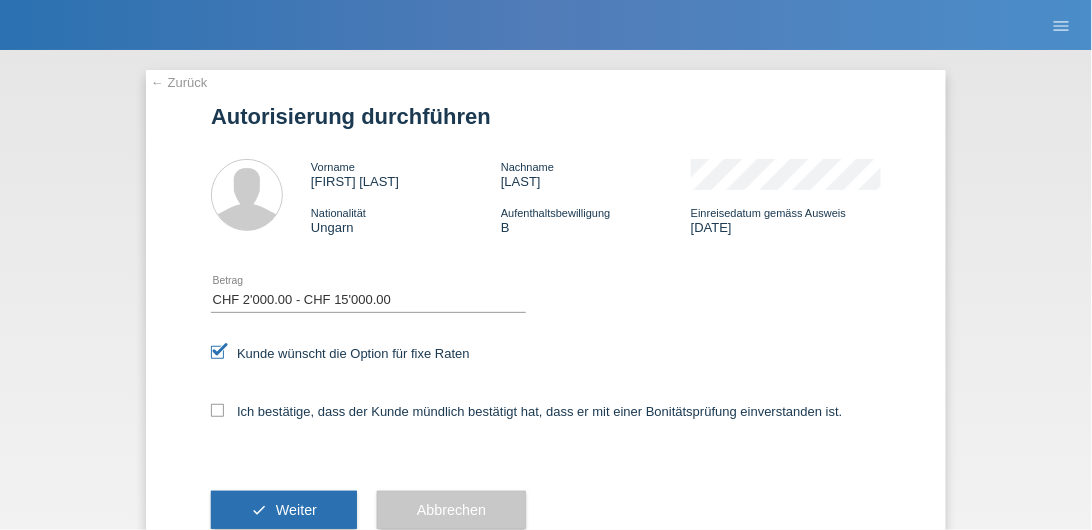 drag, startPoint x: 213, startPoint y: 408, endPoint x: 224, endPoint y: 450, distance: 43.416588 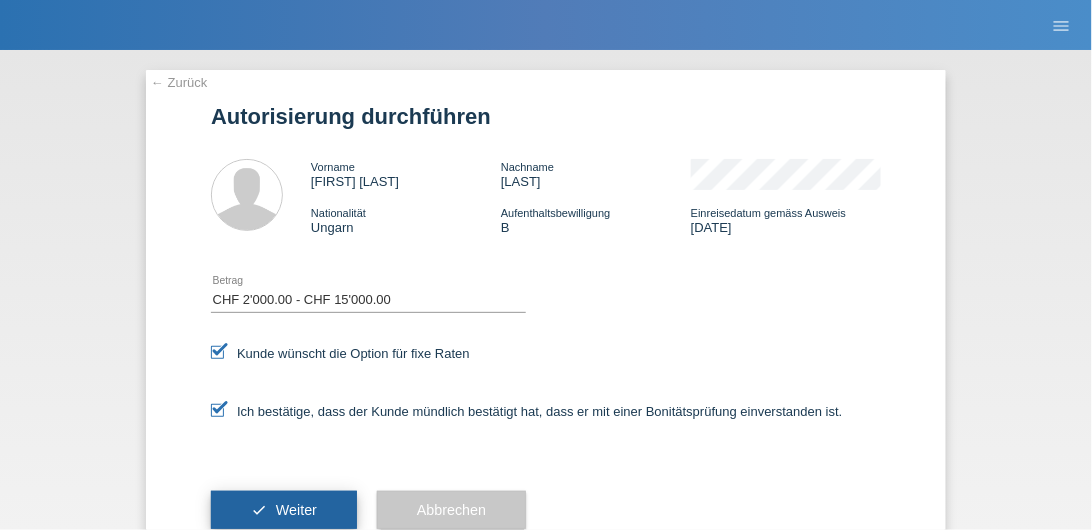 click on "check   Weiter" at bounding box center [284, 510] 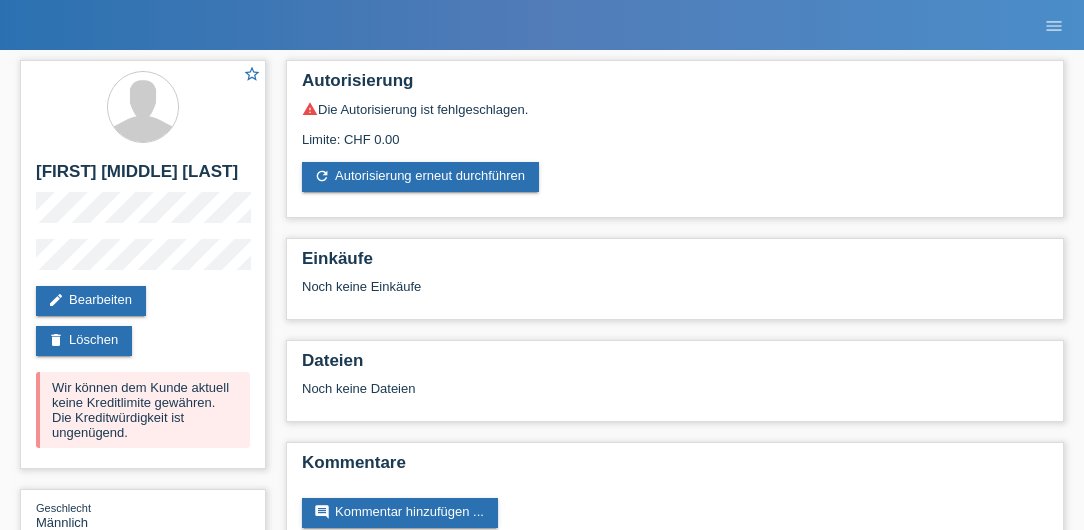 scroll, scrollTop: 0, scrollLeft: 0, axis: both 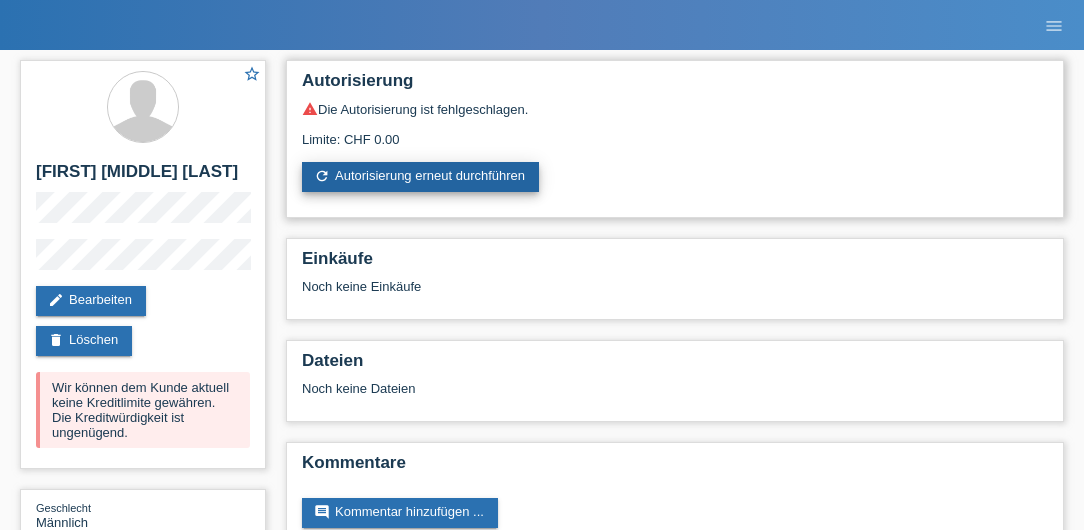click on "refresh  Autorisierung erneut durchführen" at bounding box center (420, 177) 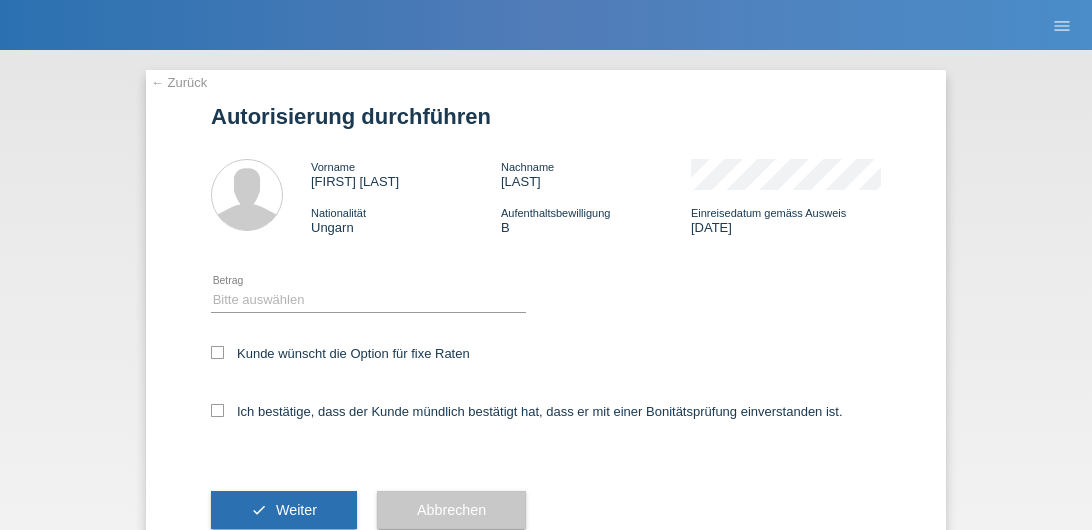 scroll, scrollTop: 0, scrollLeft: 0, axis: both 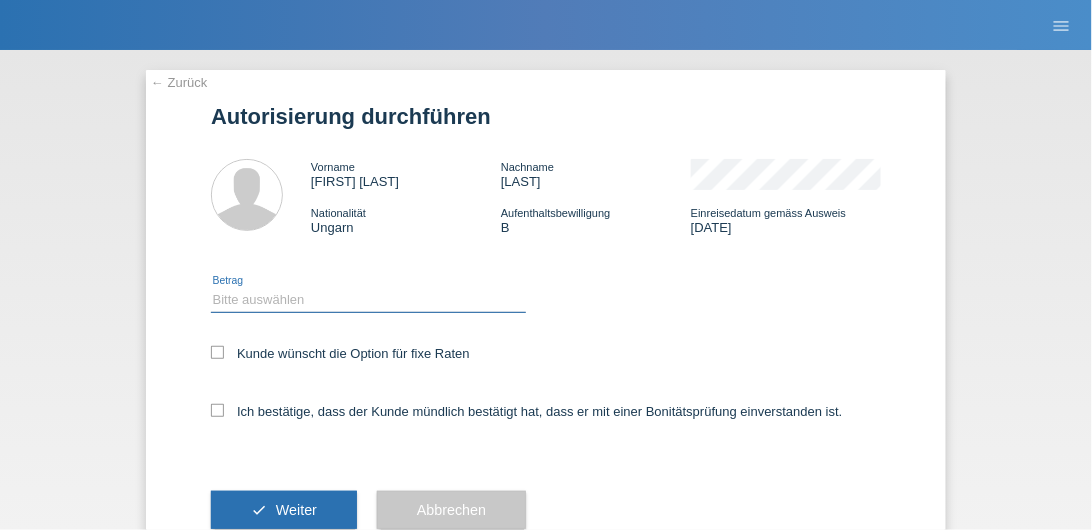 click on "Bitte auswählen
CHF 1.00 - CHF 499.00
CHF 500.00 - CHF 1'999.00
CHF 2'000.00 - CHF 15'000.00" at bounding box center (368, 300) 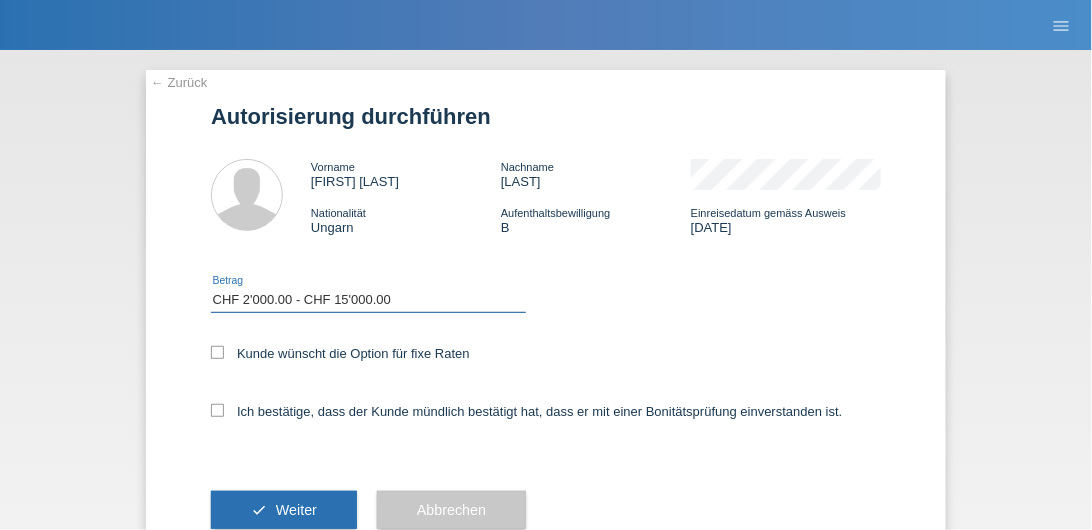 click on "Bitte auswählen
CHF 1.00 - CHF 499.00
CHF 500.00 - CHF 1'999.00
CHF 2'000.00 - CHF 15'000.00" at bounding box center [368, 300] 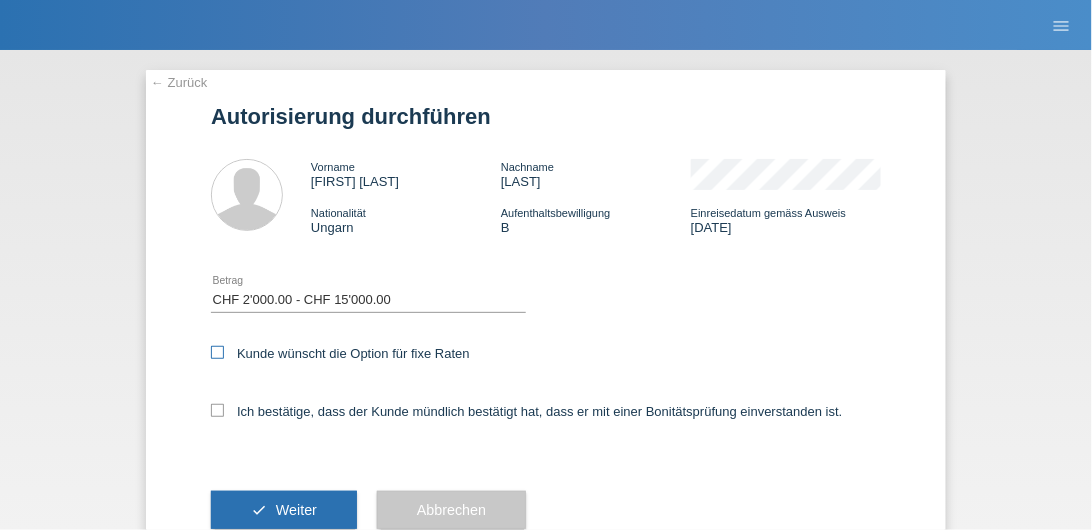 click at bounding box center [217, 352] 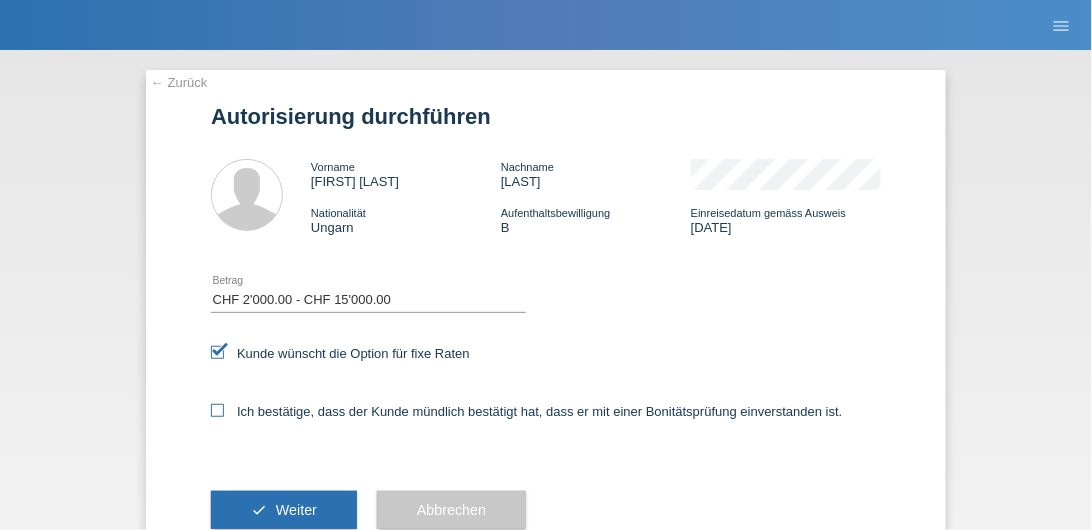 click at bounding box center (217, 410) 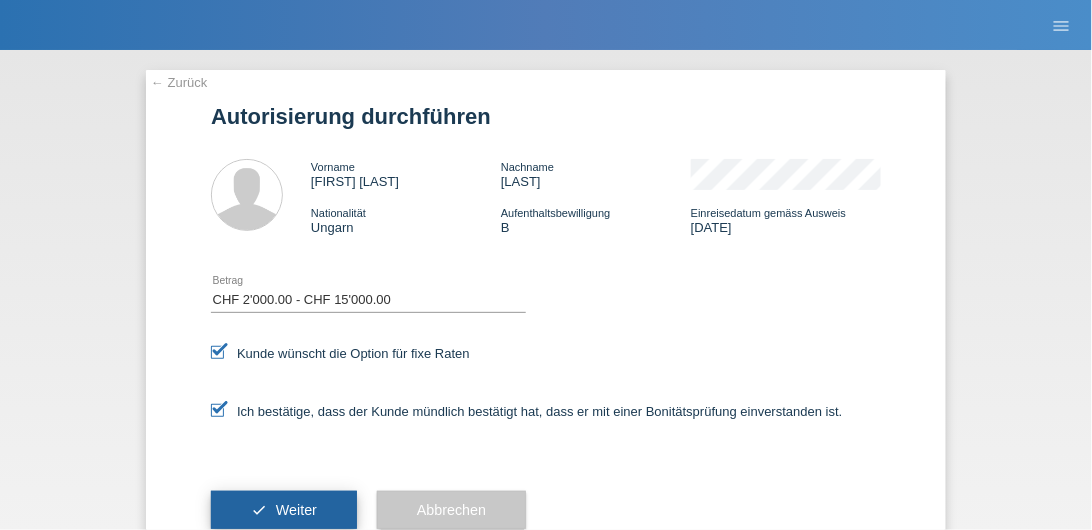 click on "check   Weiter" at bounding box center (284, 510) 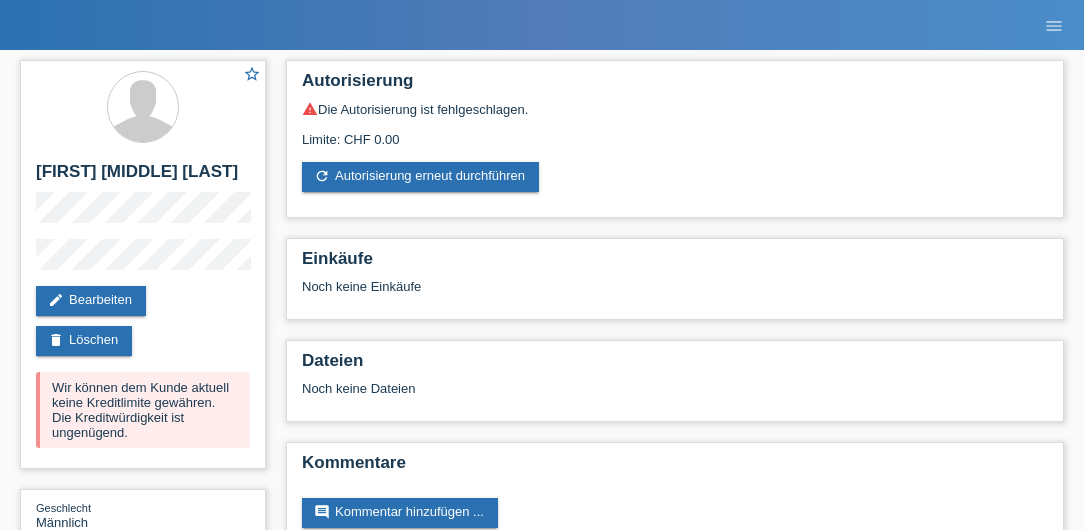 scroll, scrollTop: 0, scrollLeft: 0, axis: both 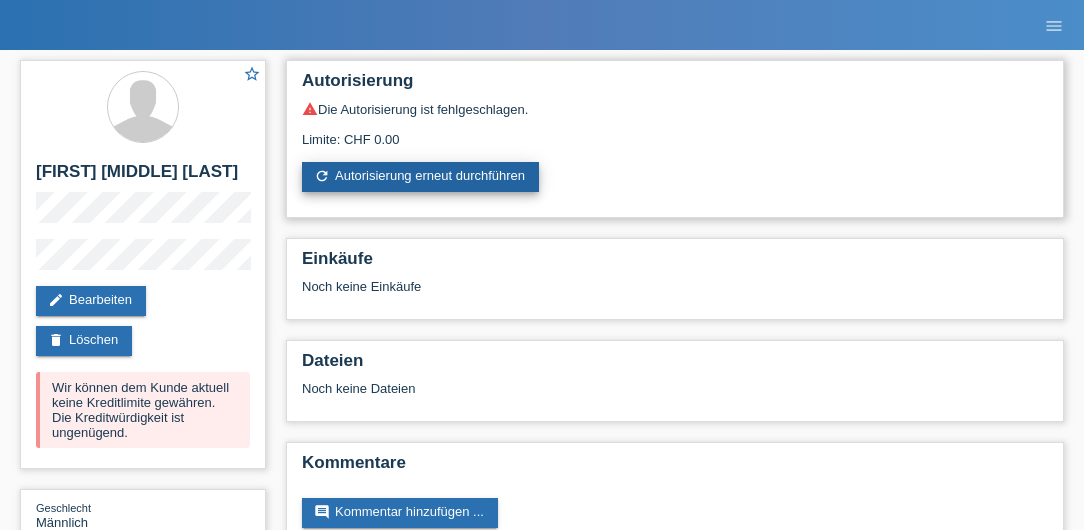 click on "refresh  Autorisierung erneut durchführen" at bounding box center [420, 177] 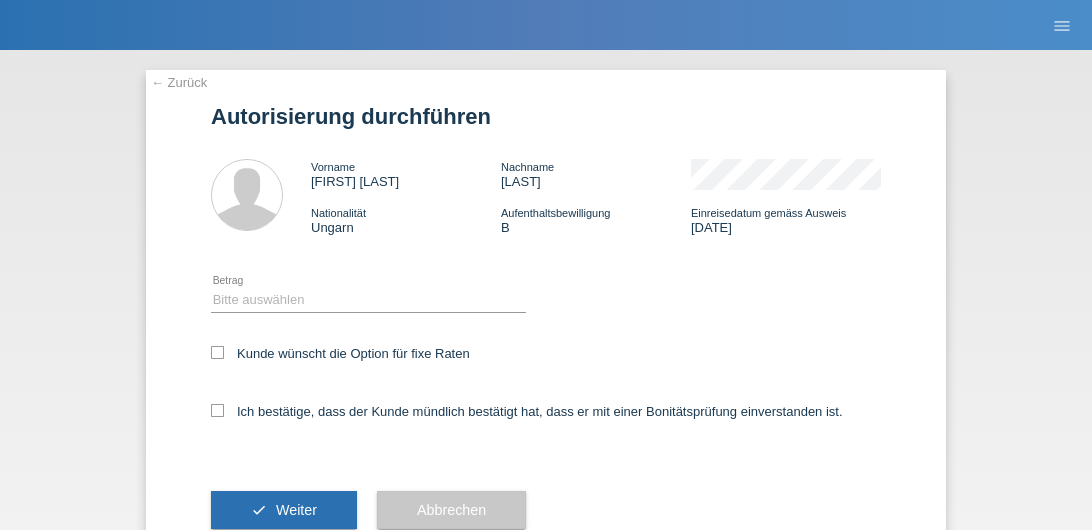 scroll, scrollTop: 0, scrollLeft: 0, axis: both 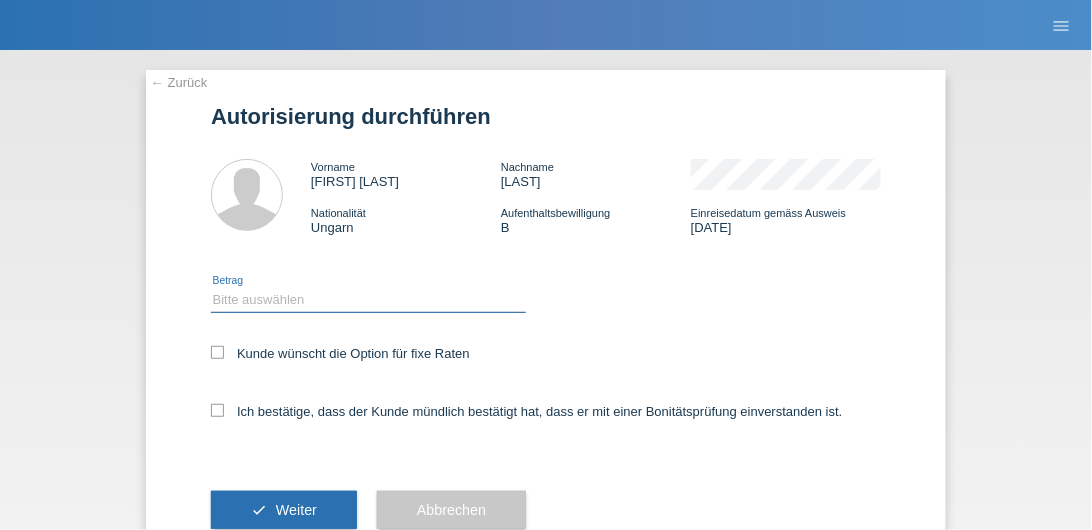 click on "Bitte auswählen
CHF 1.00 - CHF 499.00
CHF 500.00 - CHF 1'999.00
CHF 2'000.00 - CHF 15'000.00" at bounding box center (368, 300) 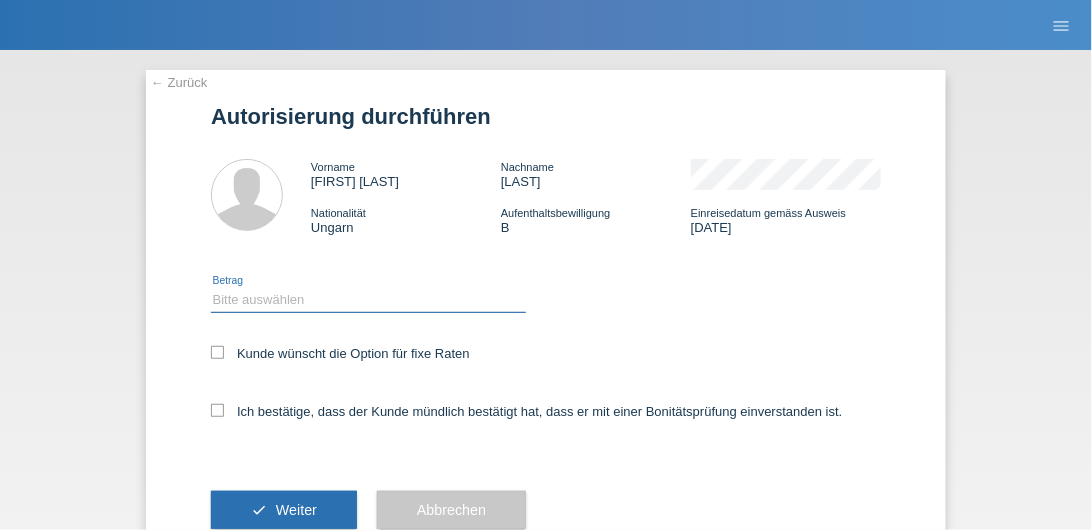 select on "2" 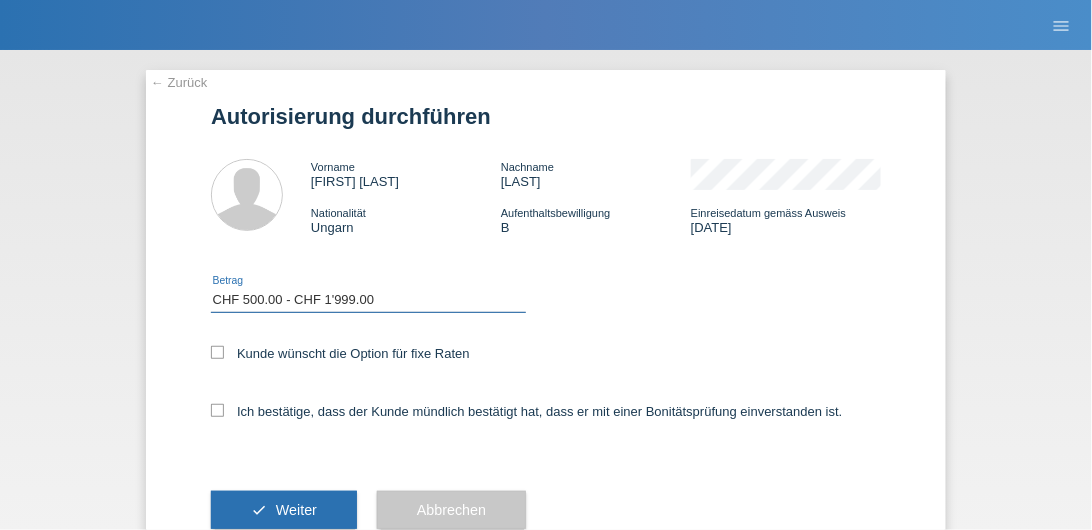 click on "Bitte auswählen
CHF 1.00 - CHF 499.00
CHF 500.00 - CHF 1'999.00
CHF 2'000.00 - CHF 15'000.00" at bounding box center (368, 300) 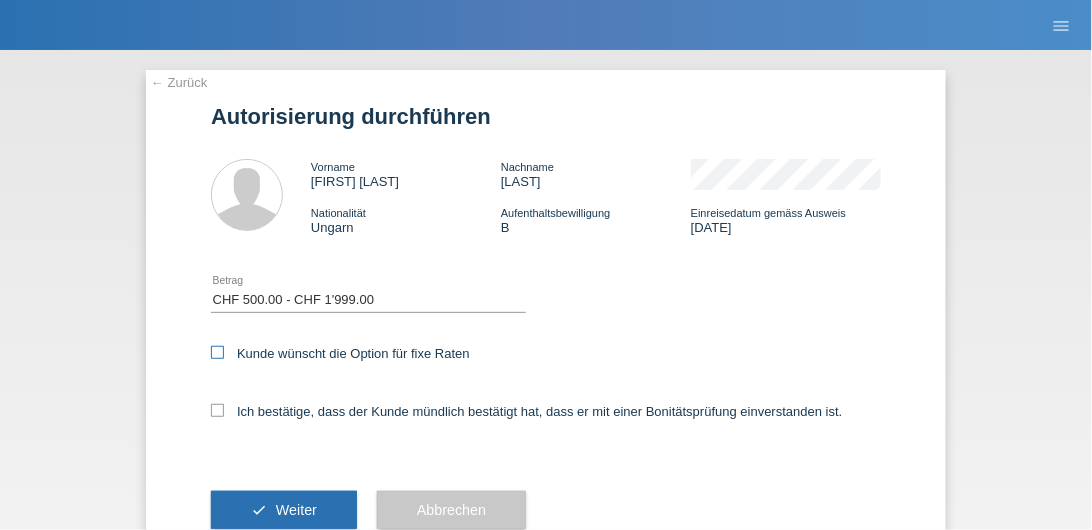 click at bounding box center [217, 352] 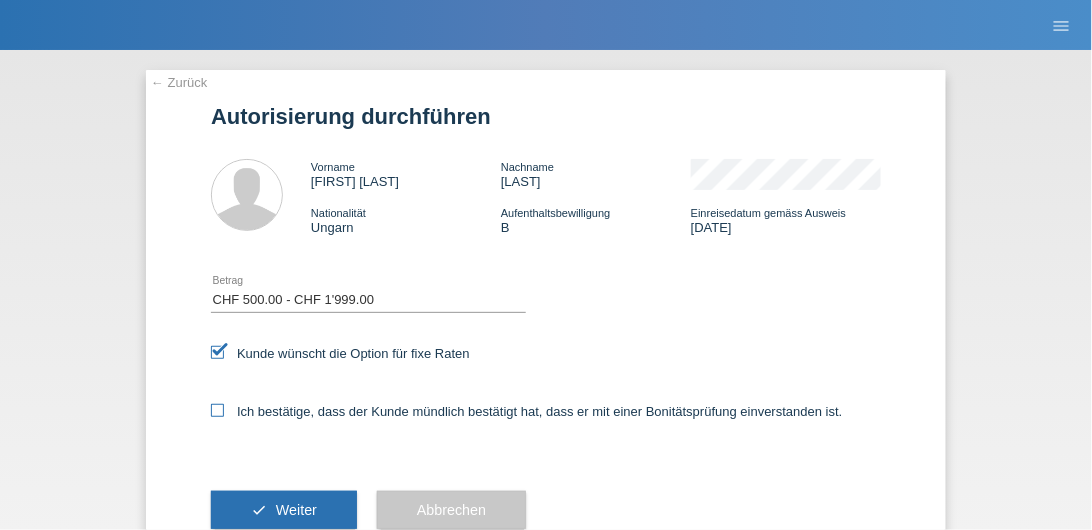 click at bounding box center (217, 410) 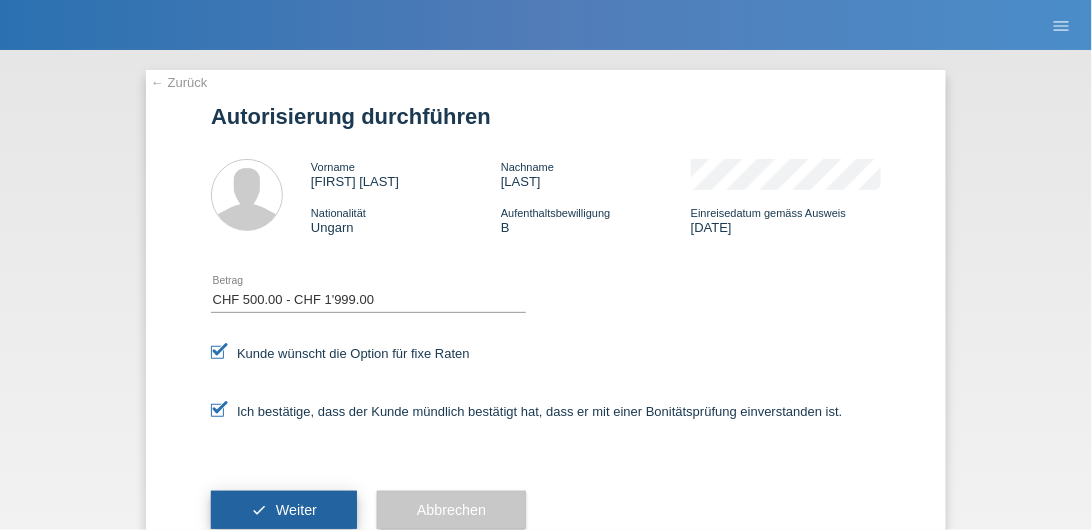 click on "check   Weiter" at bounding box center [284, 510] 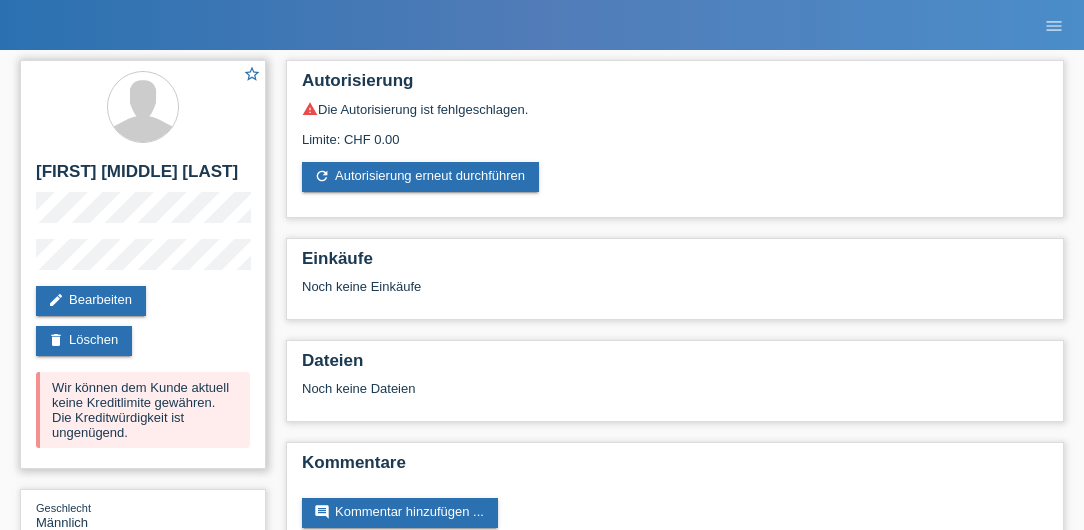 scroll, scrollTop: 0, scrollLeft: 0, axis: both 